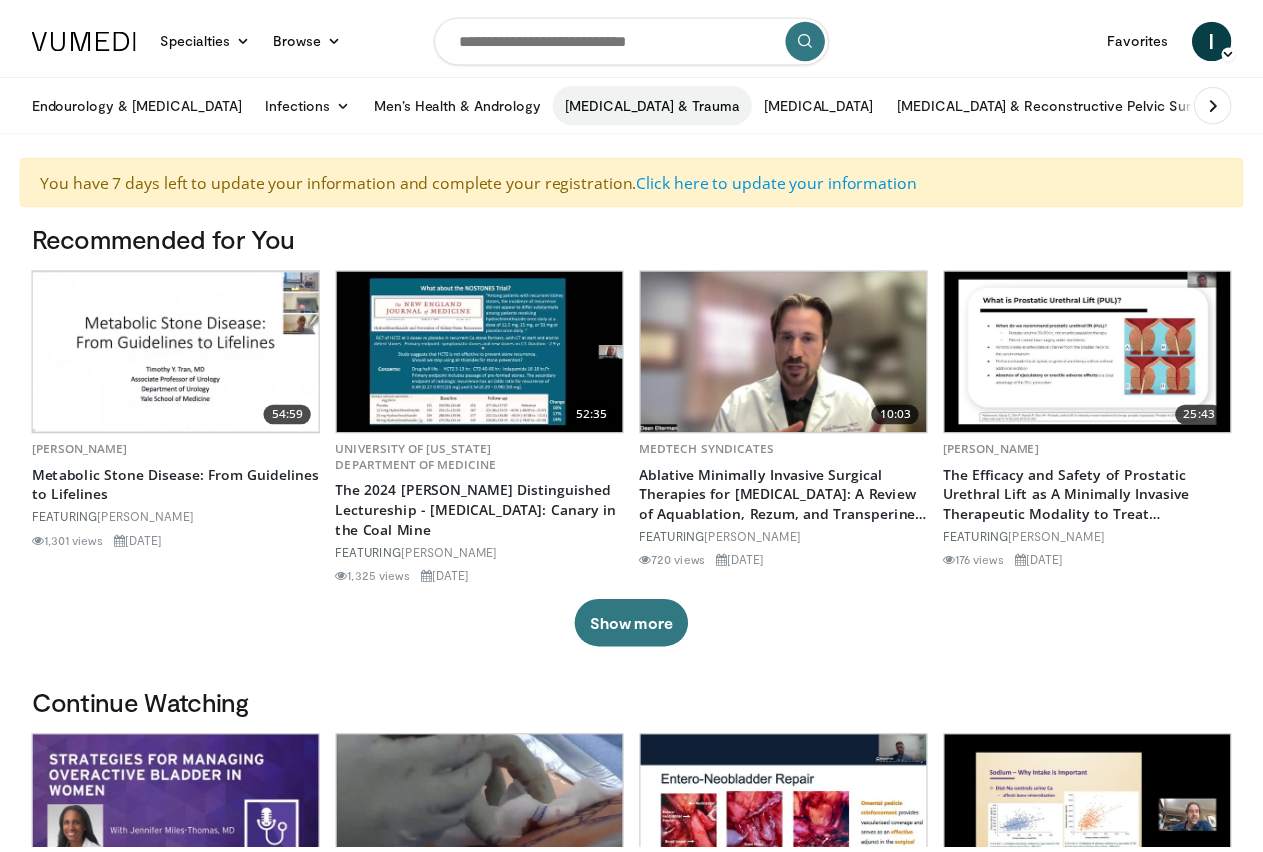 scroll, scrollTop: 0, scrollLeft: 0, axis: both 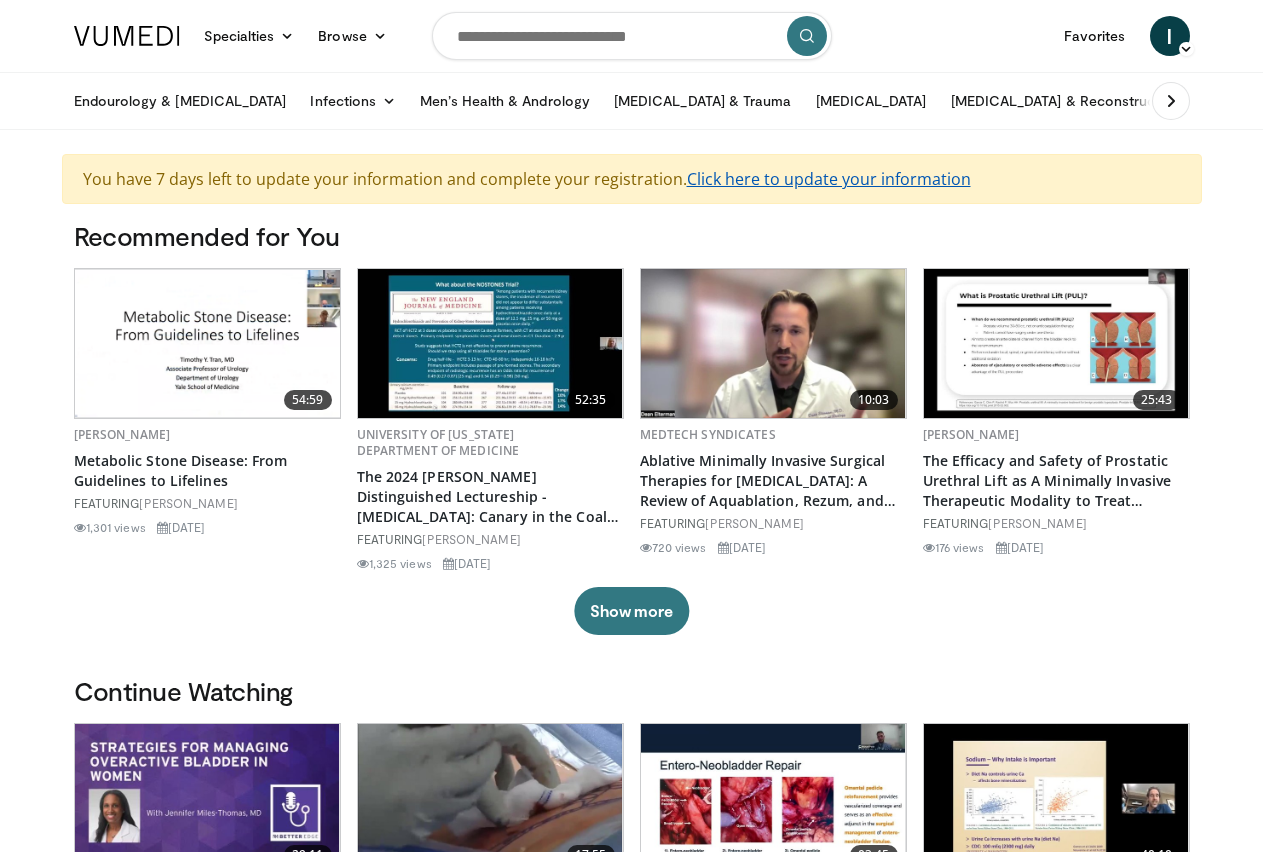 click on "Click here to update your information" at bounding box center [829, 179] 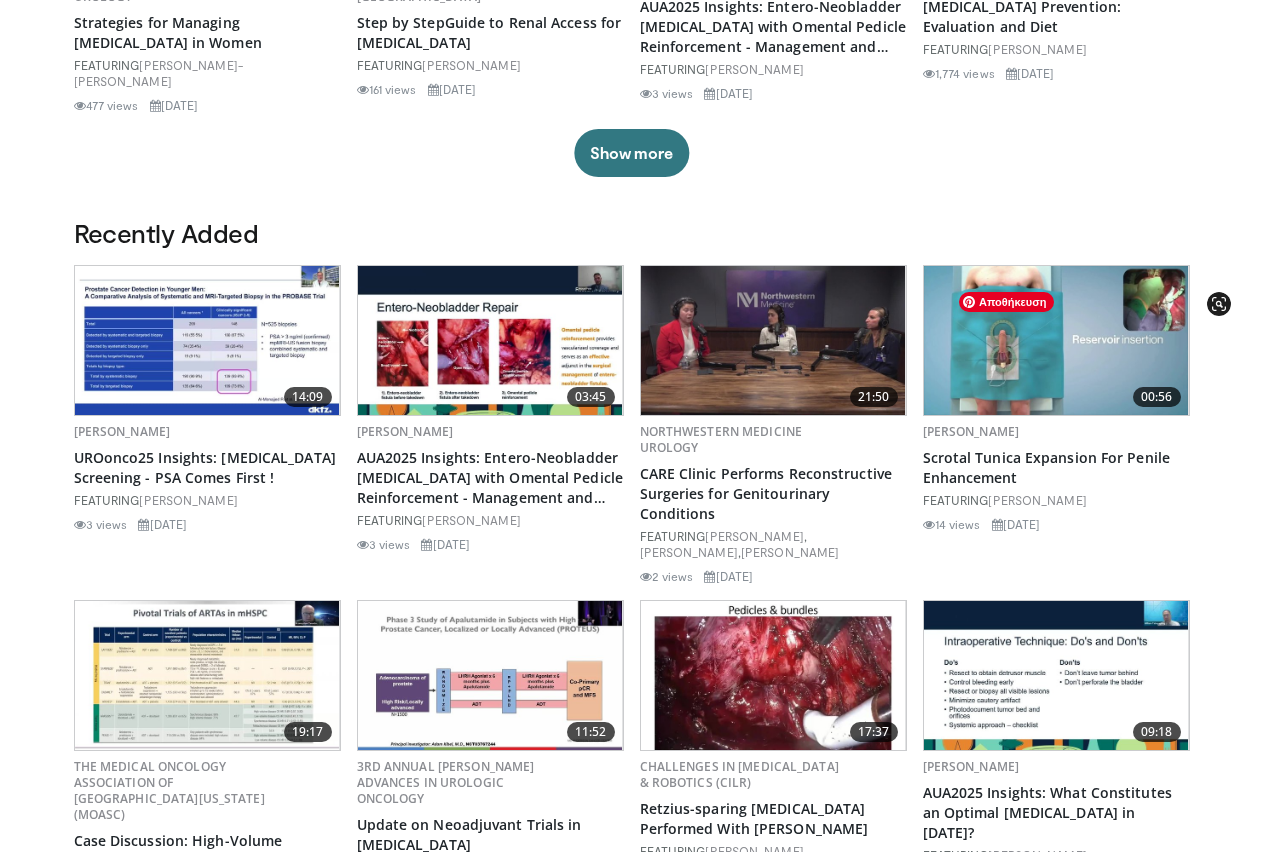 scroll, scrollTop: 1020, scrollLeft: 0, axis: vertical 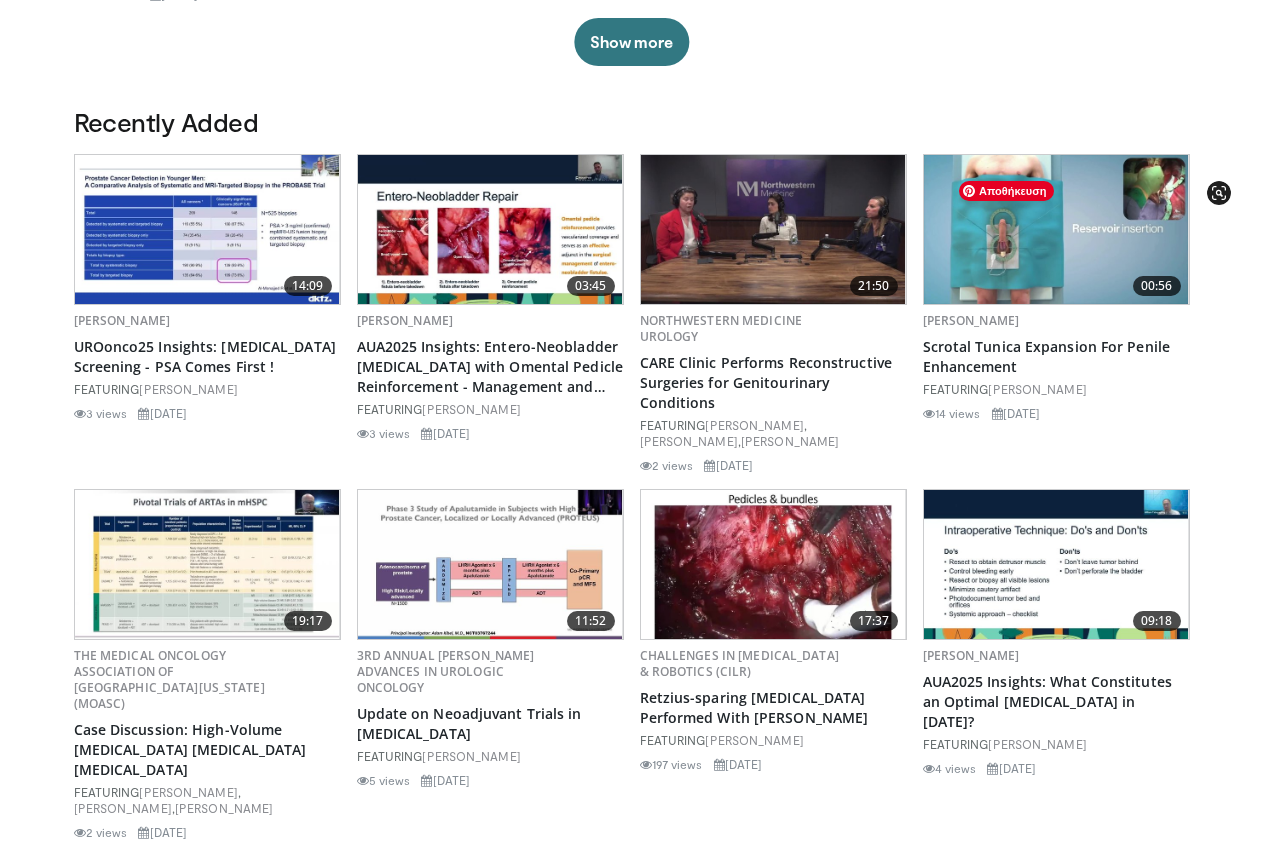 click at bounding box center [1056, 229] 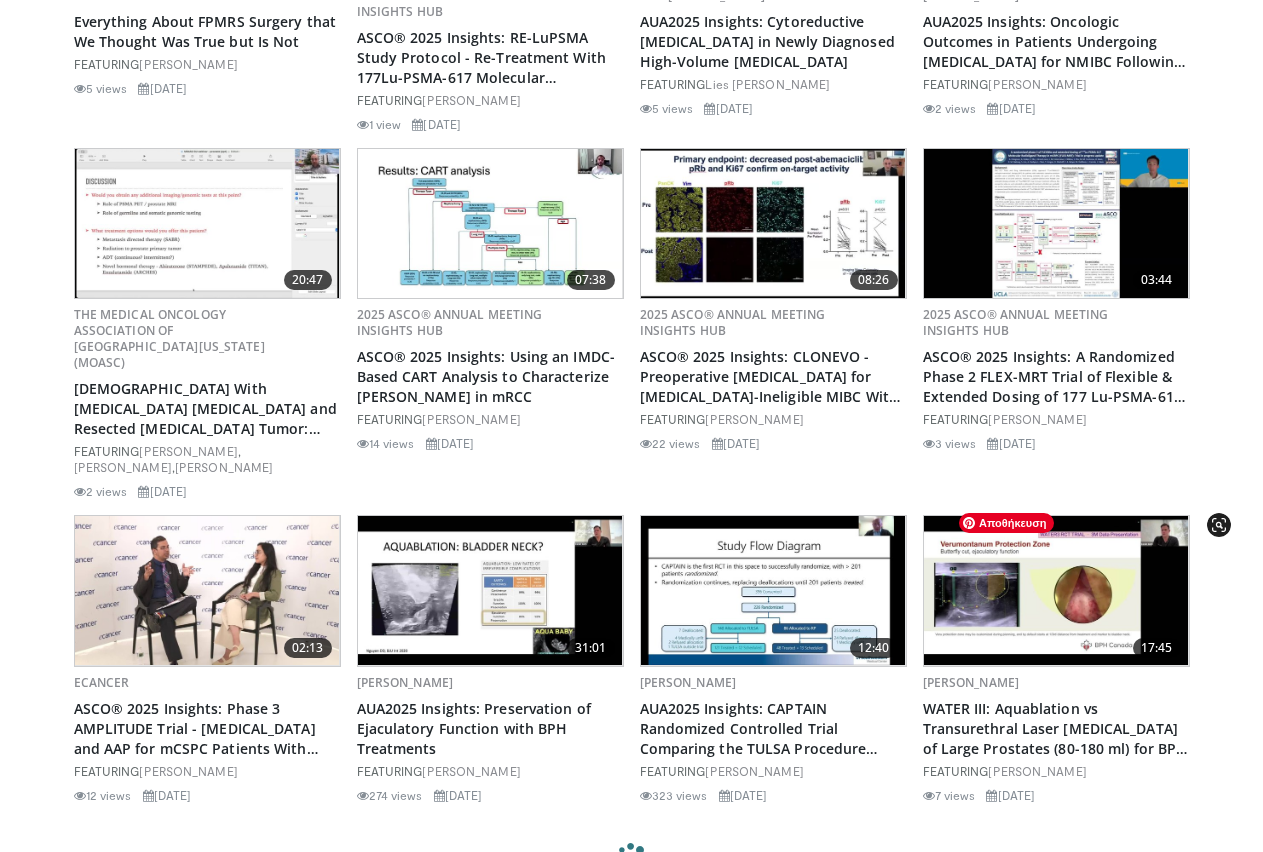 scroll, scrollTop: 2448, scrollLeft: 0, axis: vertical 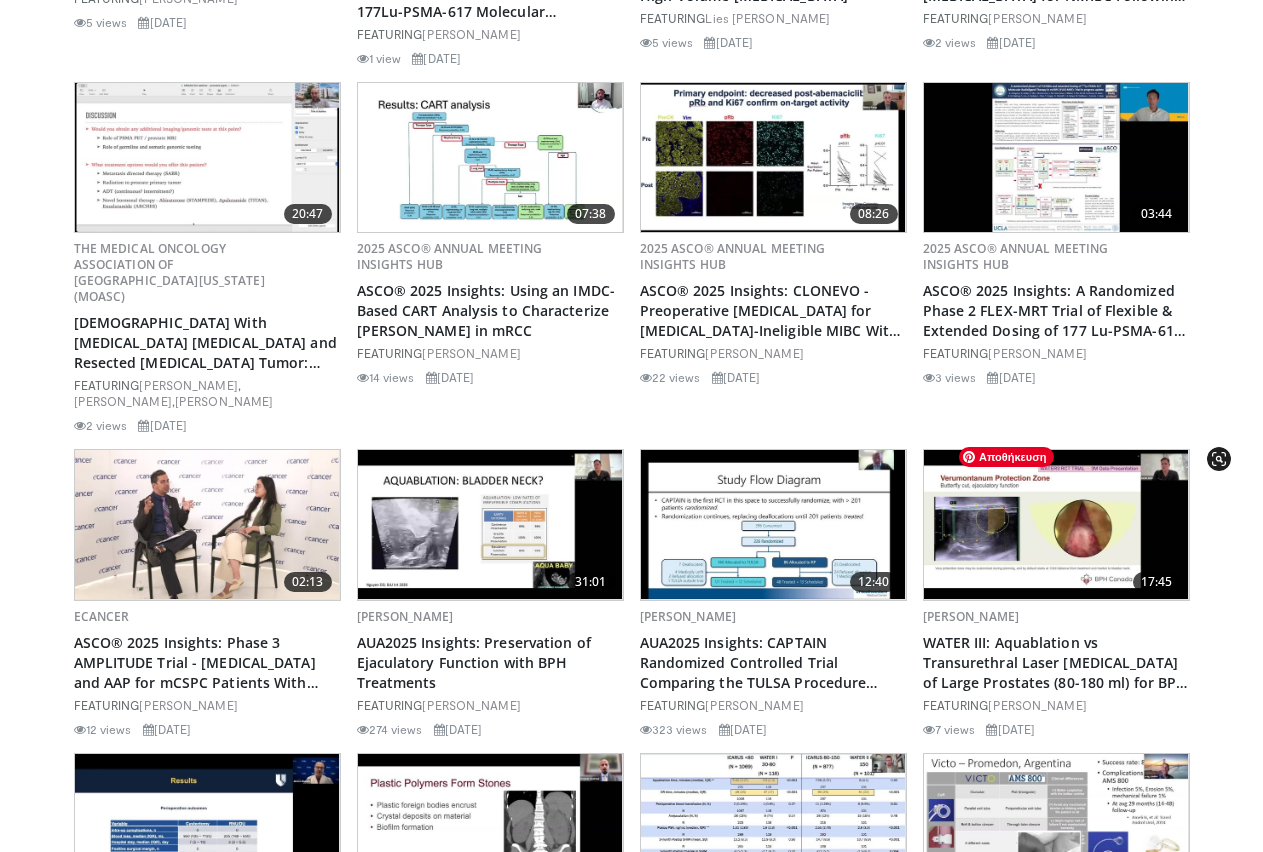 click at bounding box center [1056, 524] 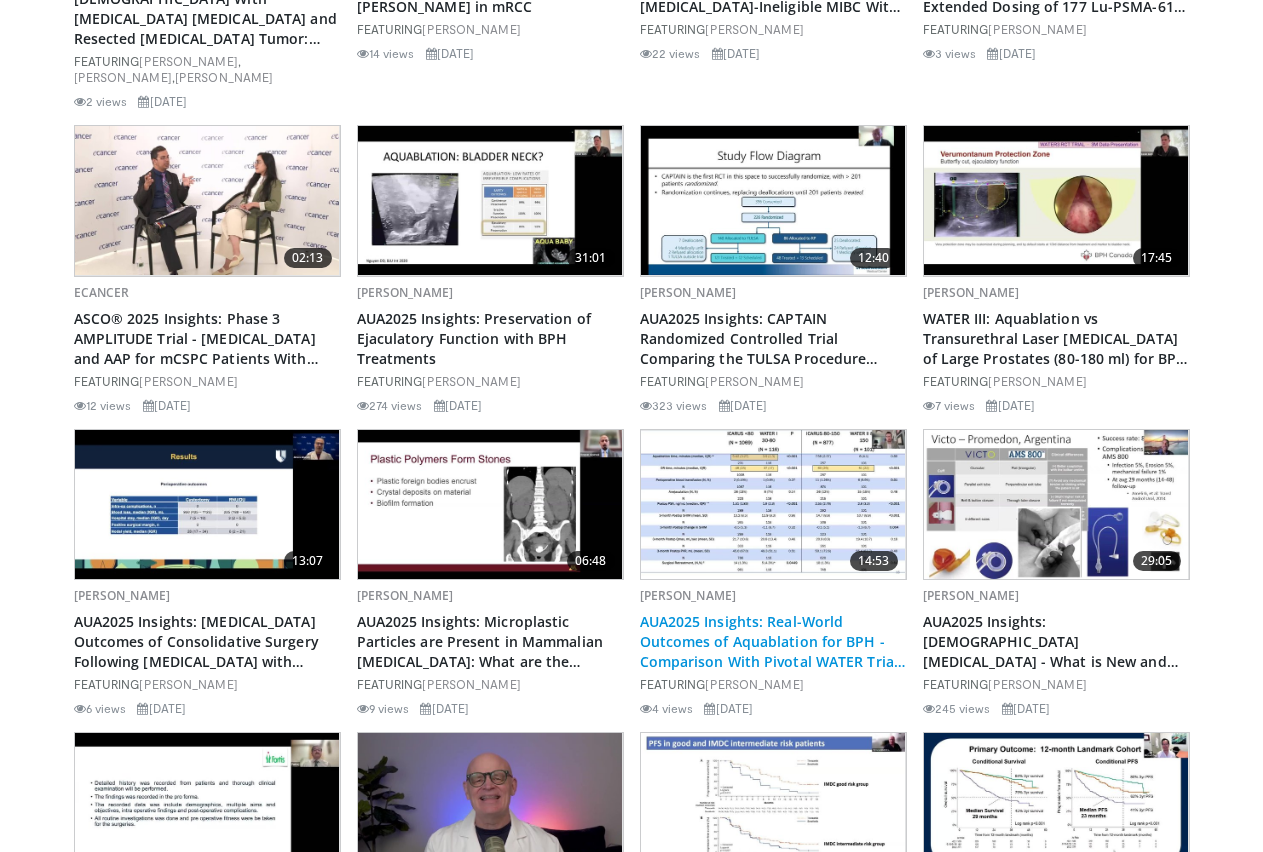 scroll, scrollTop: 2856, scrollLeft: 0, axis: vertical 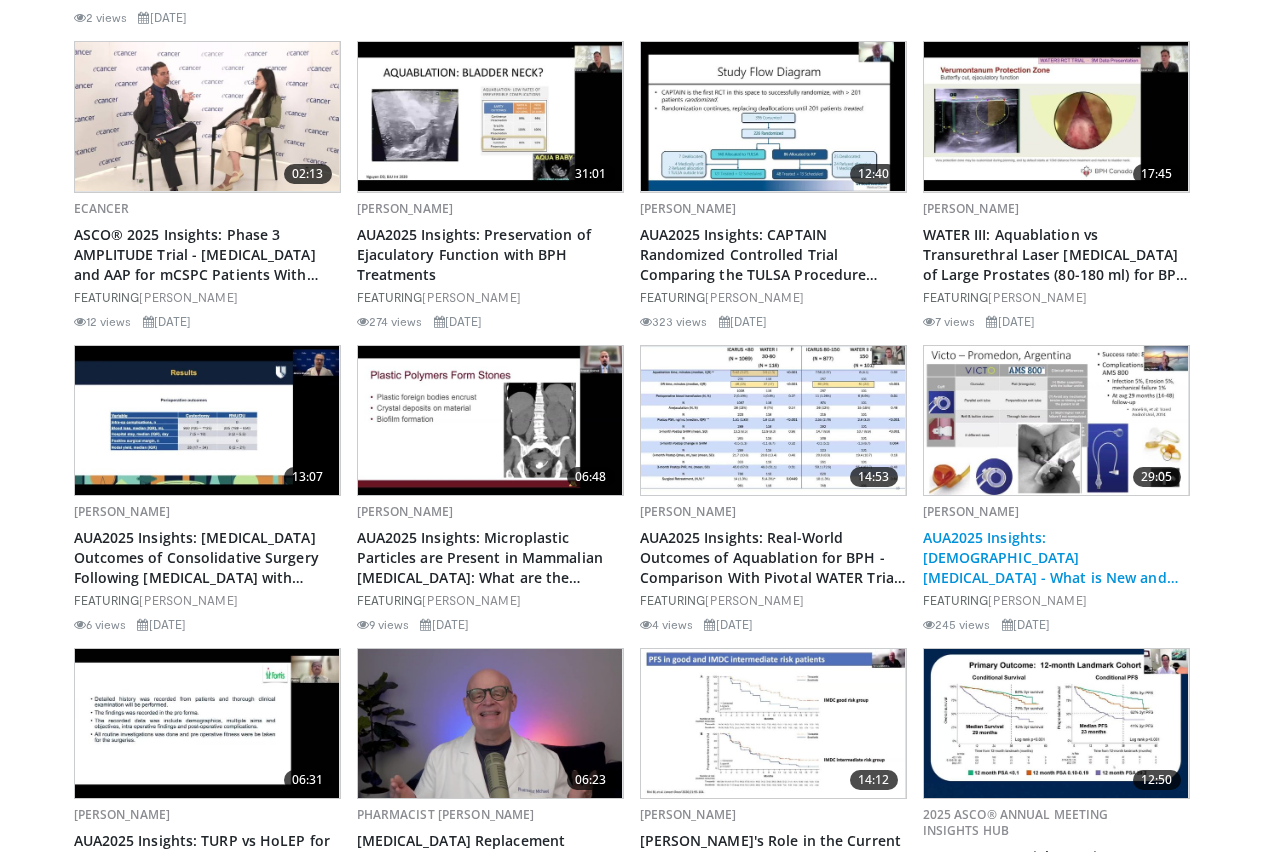 click on "AUA2025 Insights: Male Stress Incontinence - What is New and What is Here to Stay?" at bounding box center [1056, 558] 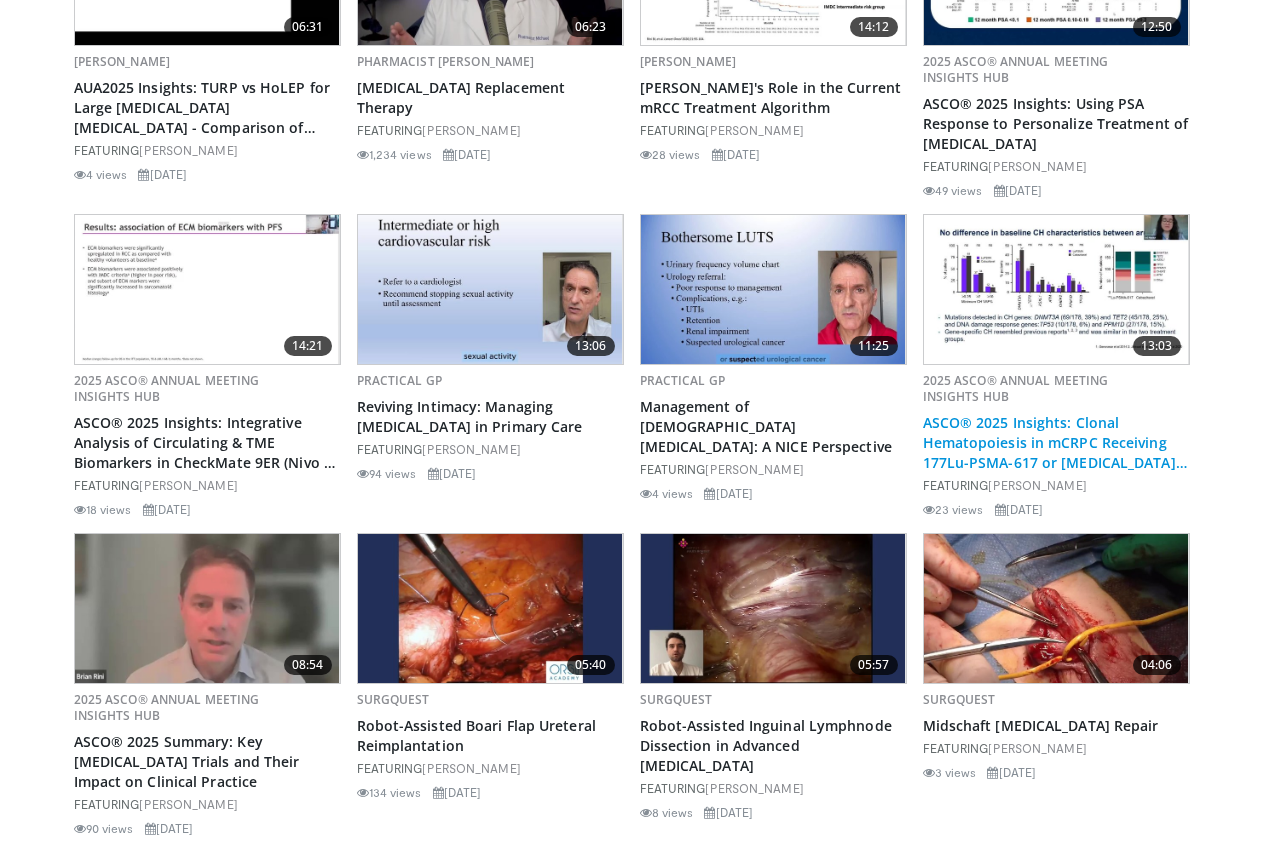 scroll, scrollTop: 3672, scrollLeft: 0, axis: vertical 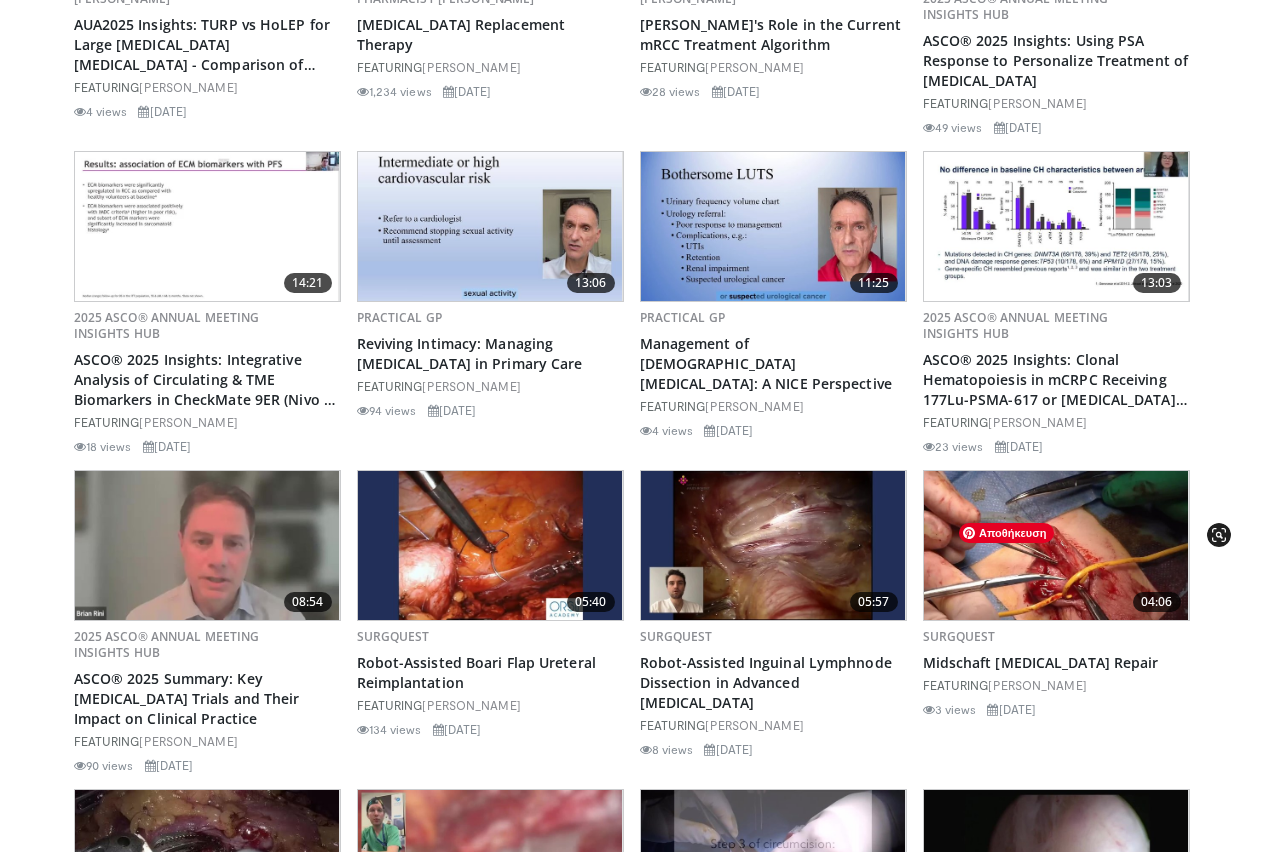 click at bounding box center (1056, 545) 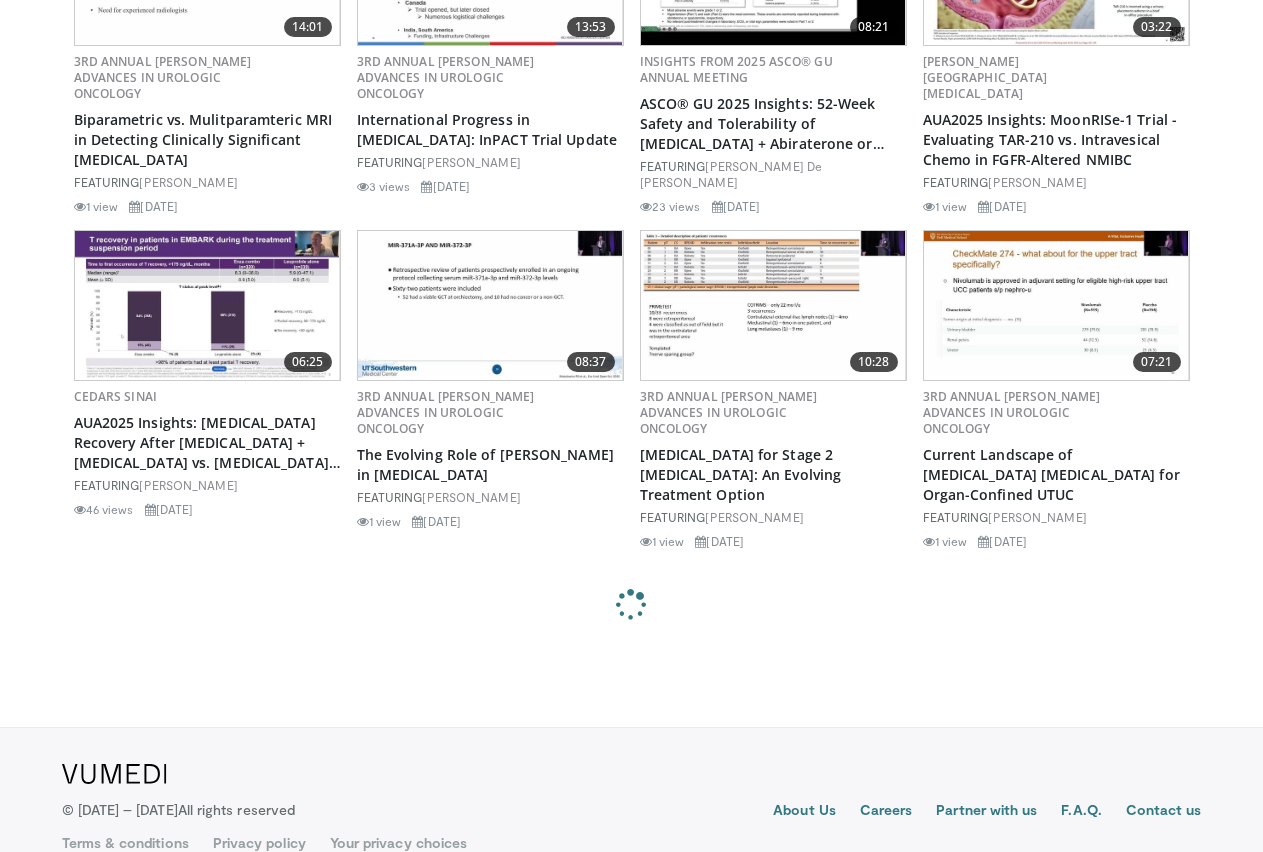 scroll, scrollTop: 6517, scrollLeft: 0, axis: vertical 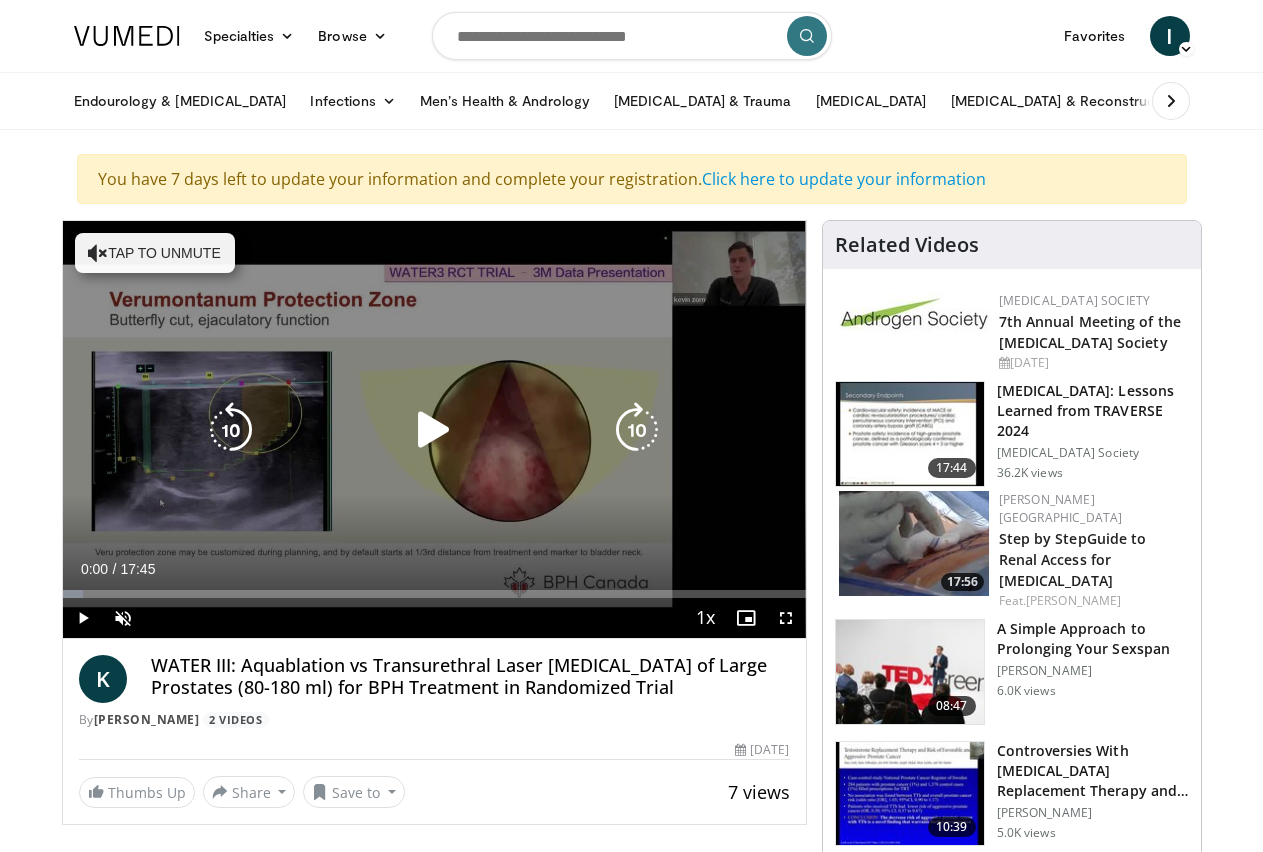 click at bounding box center (434, 430) 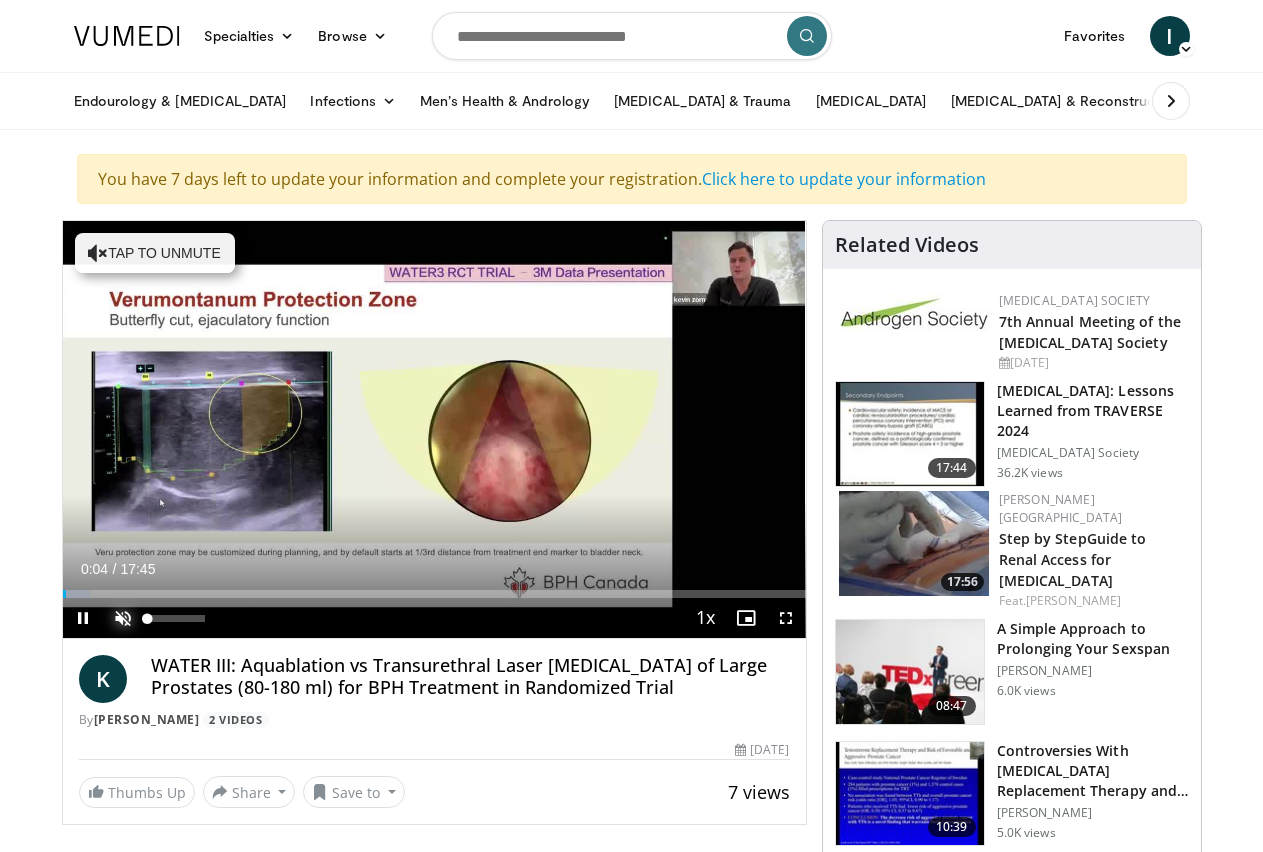 click at bounding box center [123, 618] 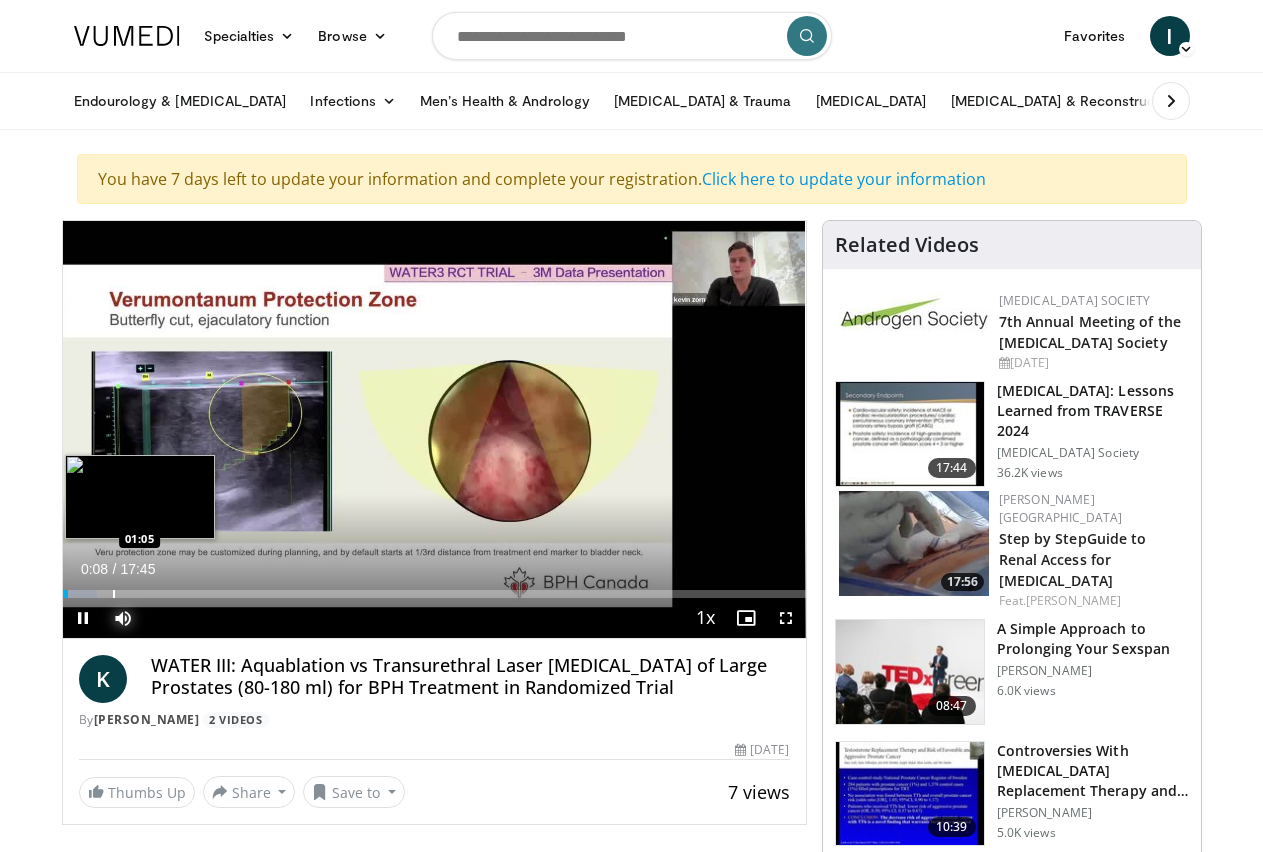 click on "Loaded :  4.65% 00:08 01:05" at bounding box center (434, 594) 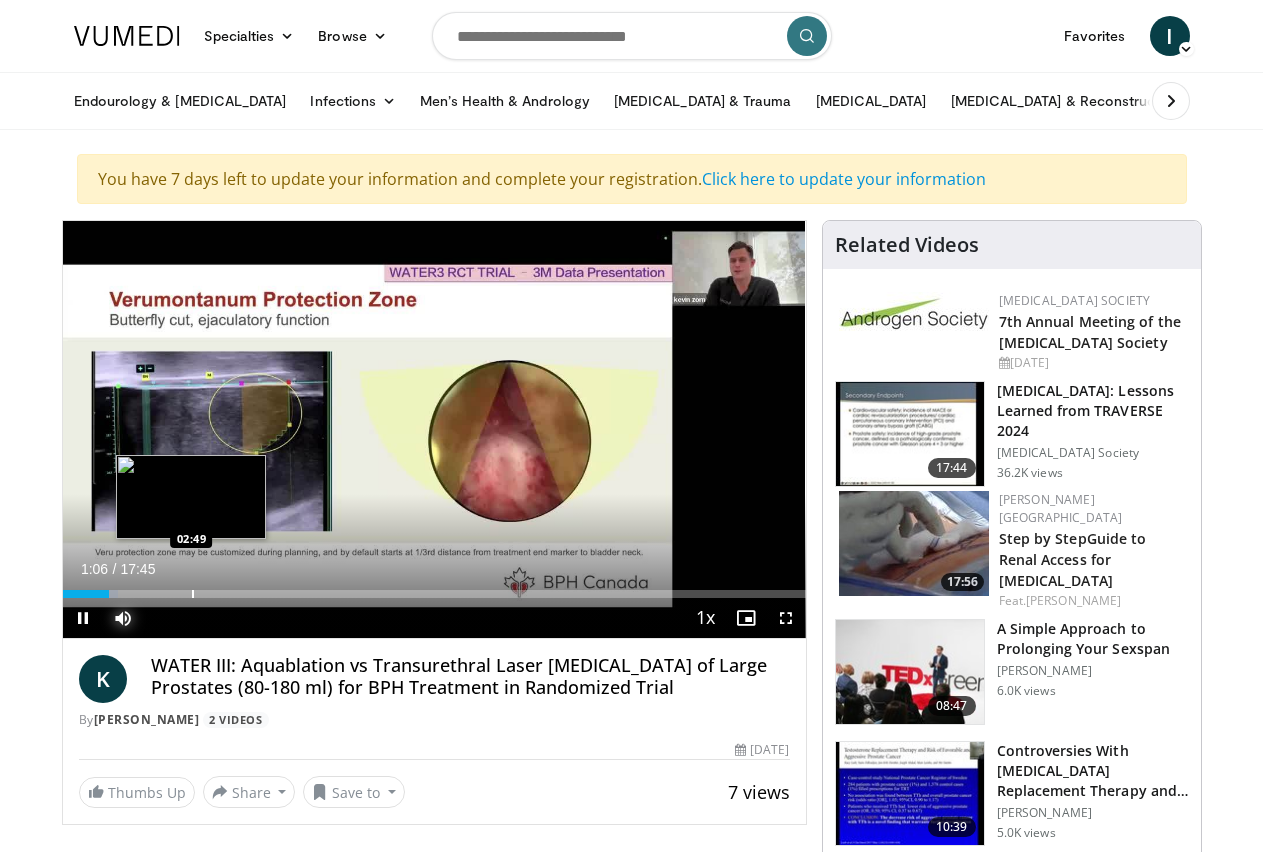 click at bounding box center [193, 594] 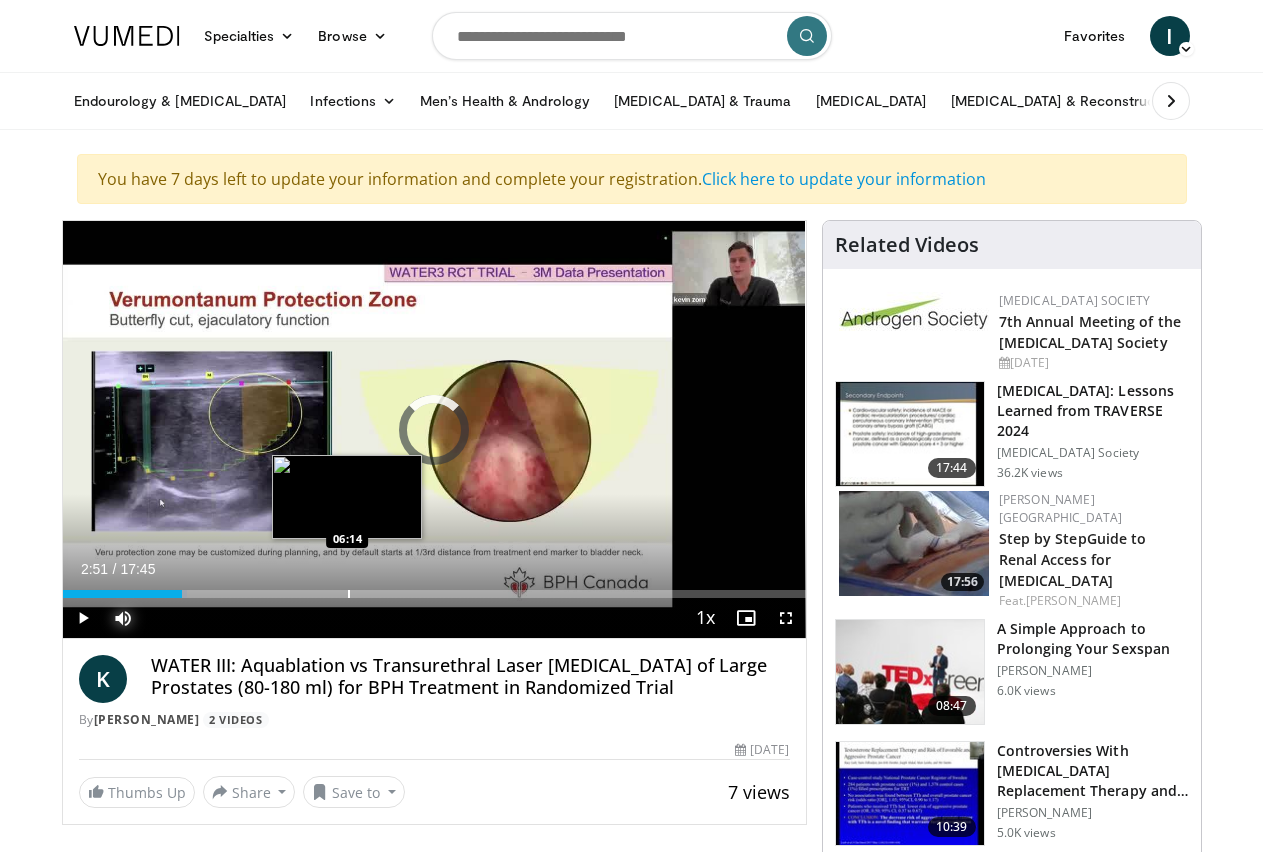 click on "Loaded :  16.75% 02:51 06:14" at bounding box center (434, 594) 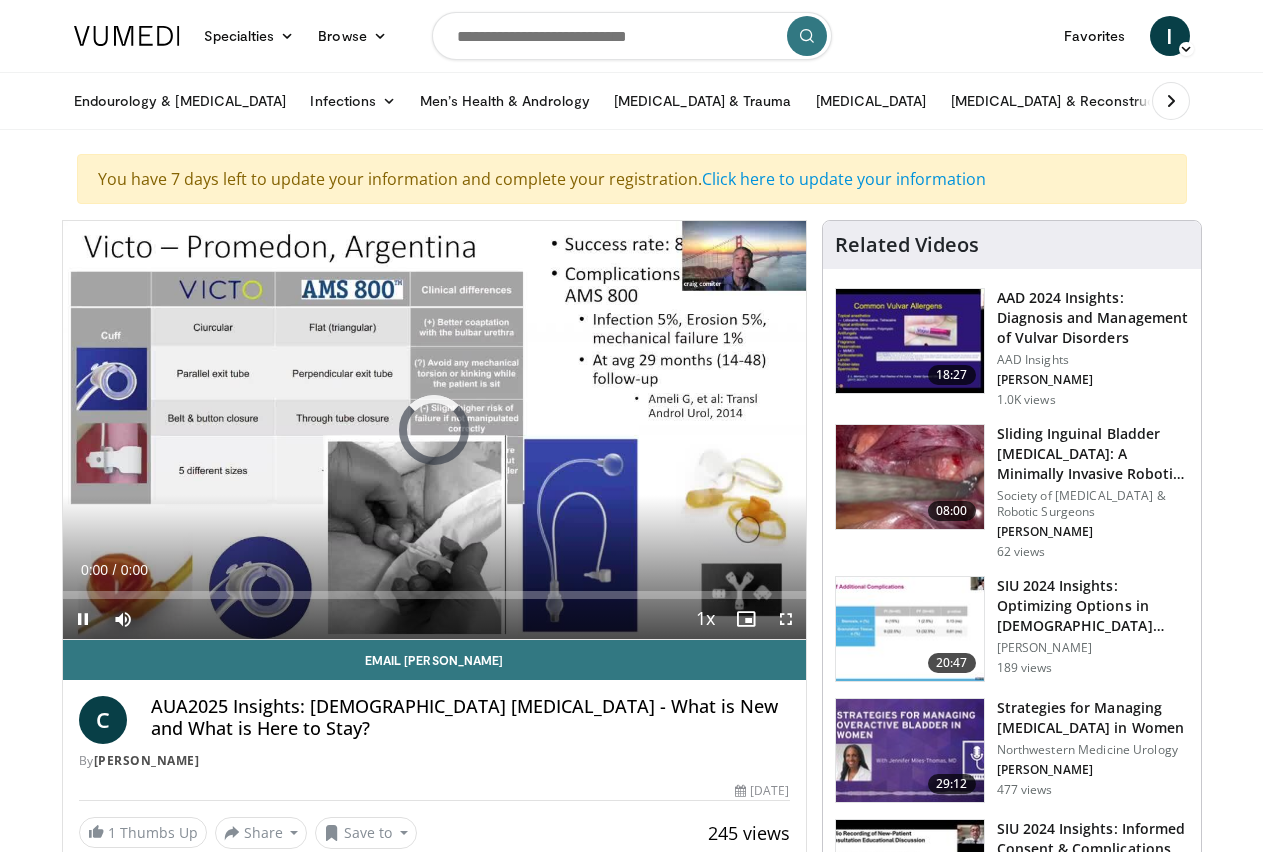 scroll, scrollTop: 0, scrollLeft: 0, axis: both 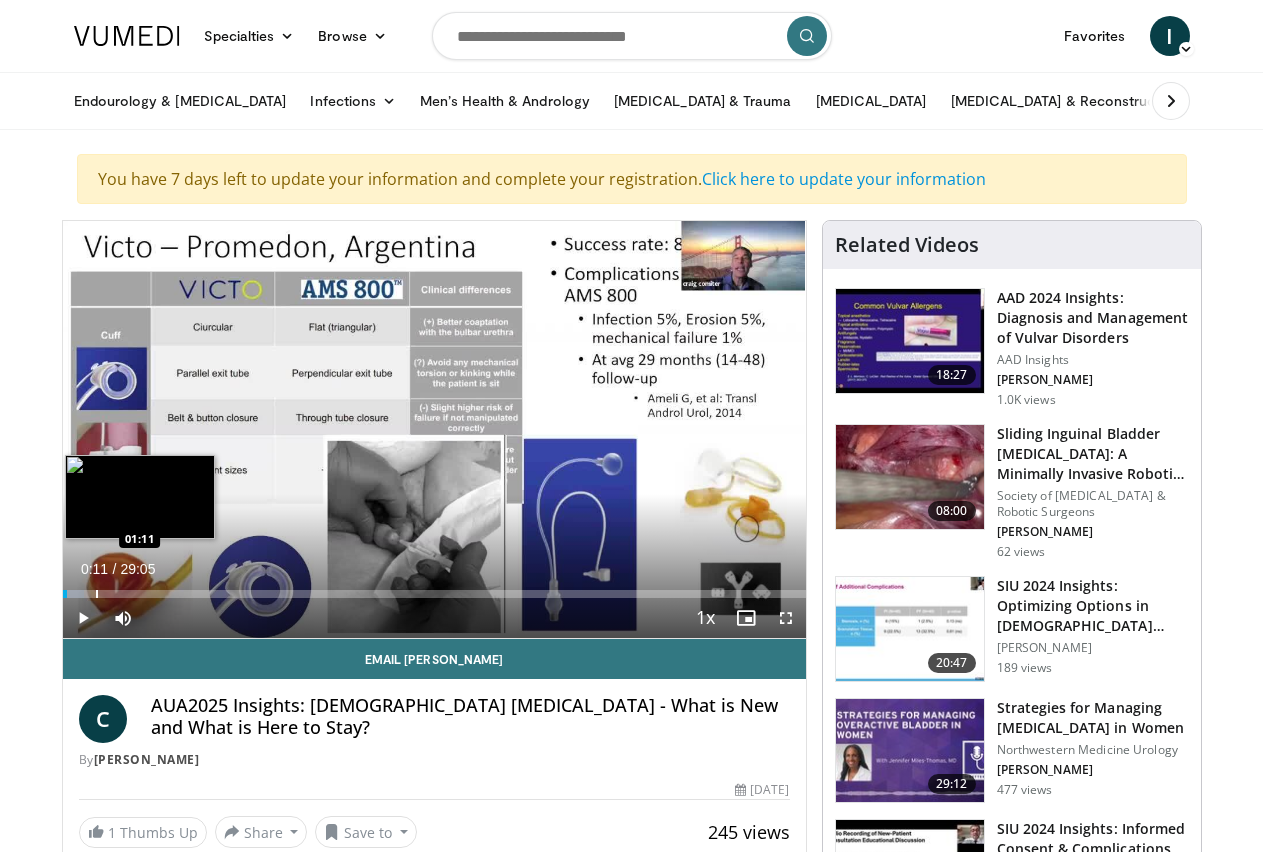 click on "Loaded :  2.84% 00:11 01:11" at bounding box center [434, 594] 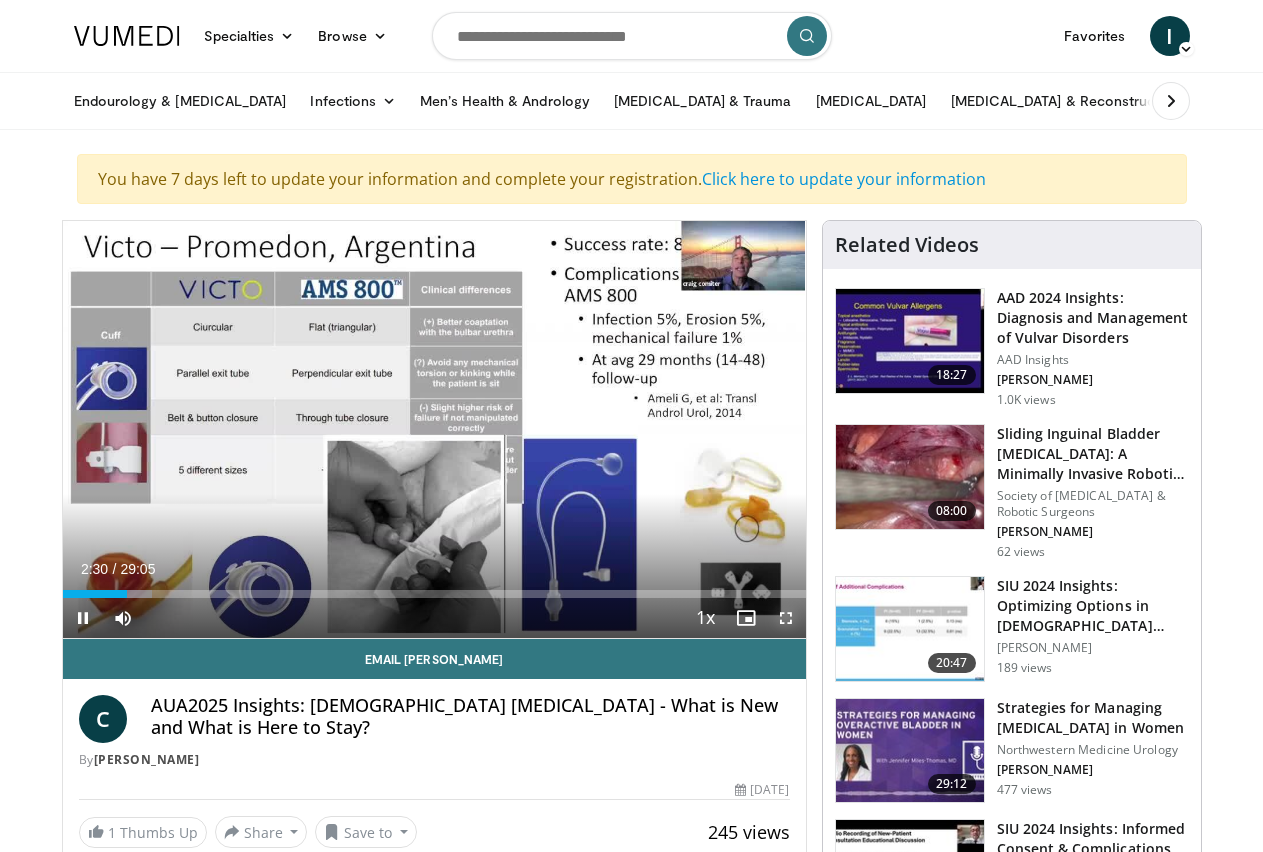 click at bounding box center [786, 618] 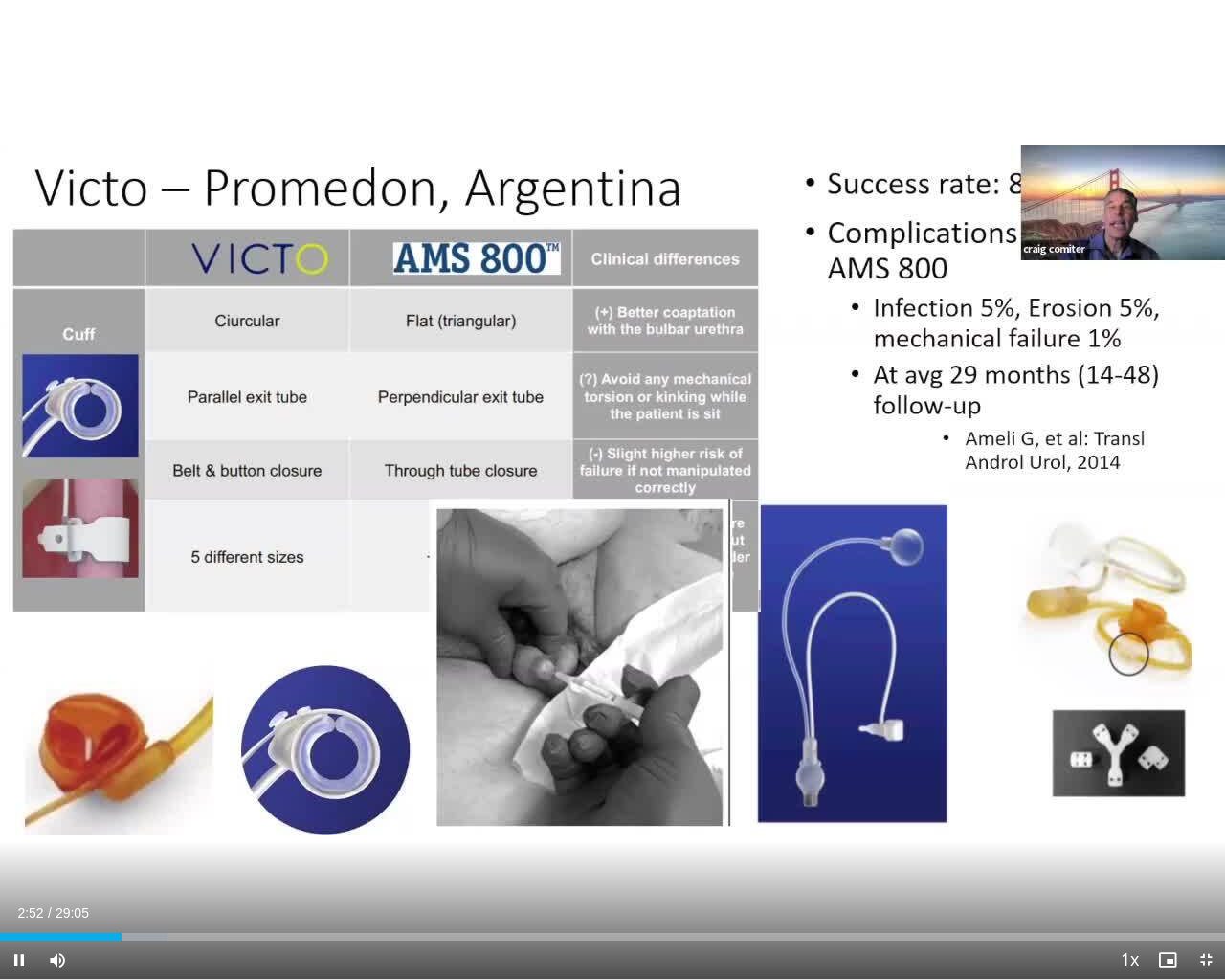click on "Current Time  2:52 / Duration  29:05" at bounding box center [612, 913] 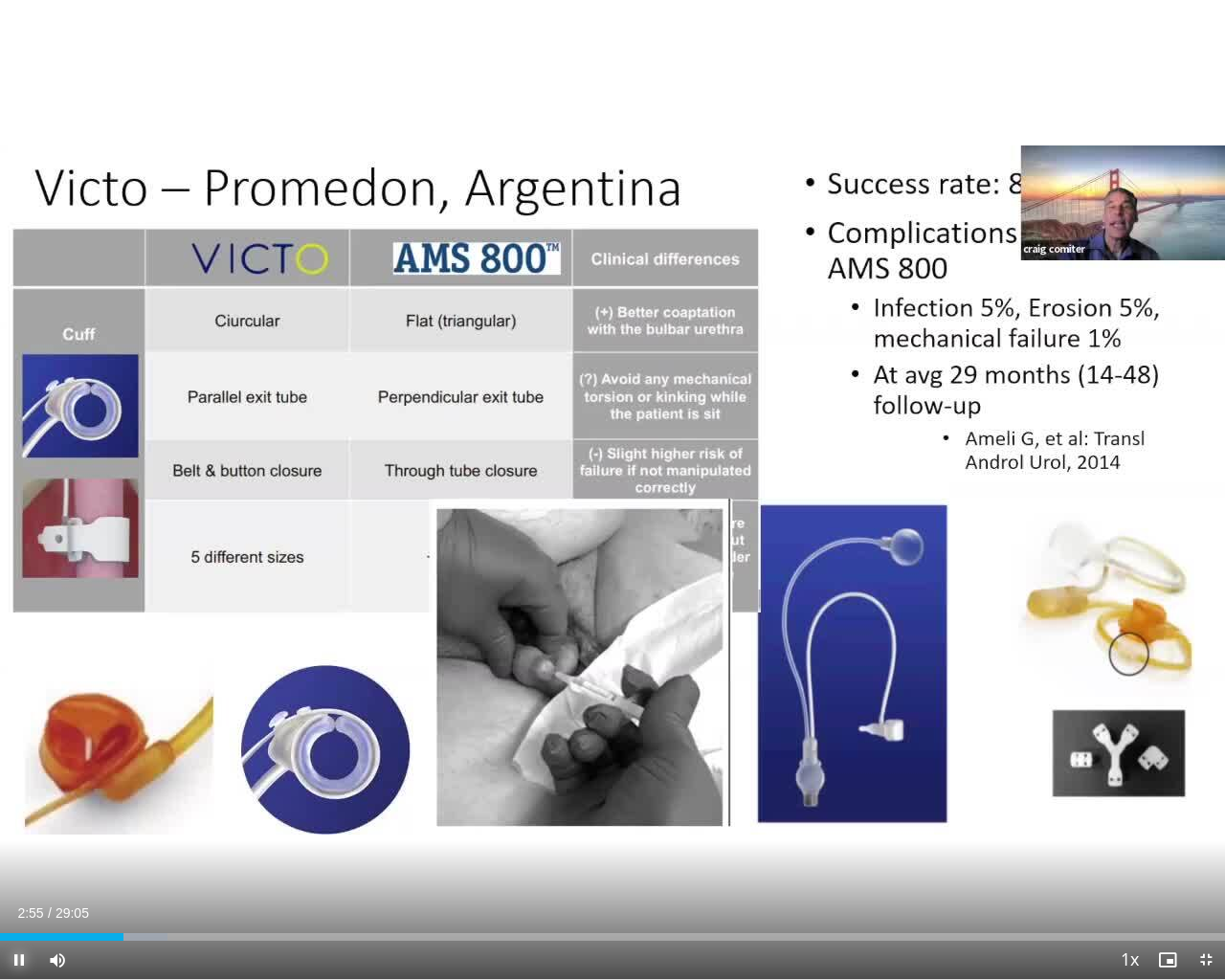 click at bounding box center (19, 960) 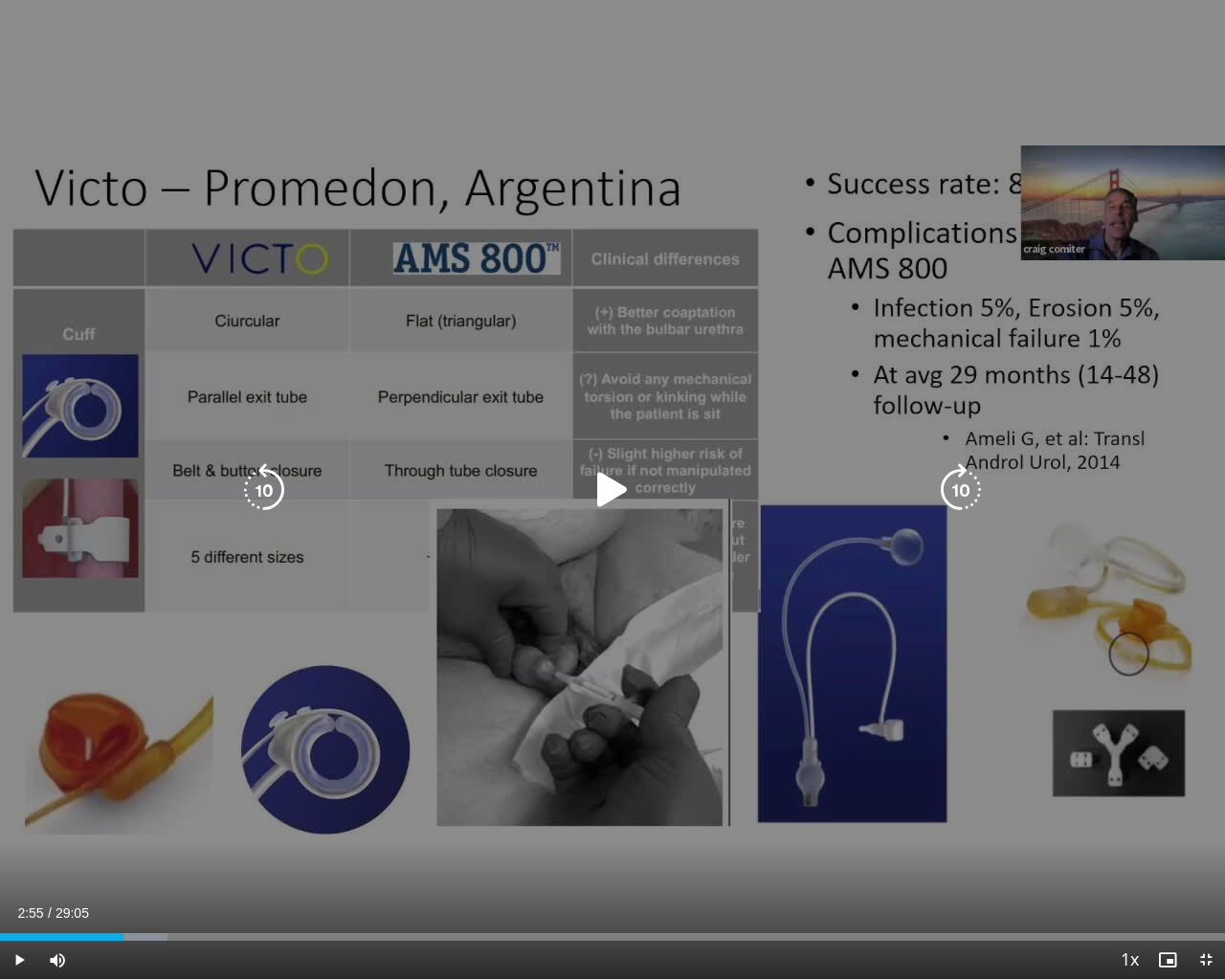 click on "10 seconds
Tap to unmute" at bounding box center (612, 489) 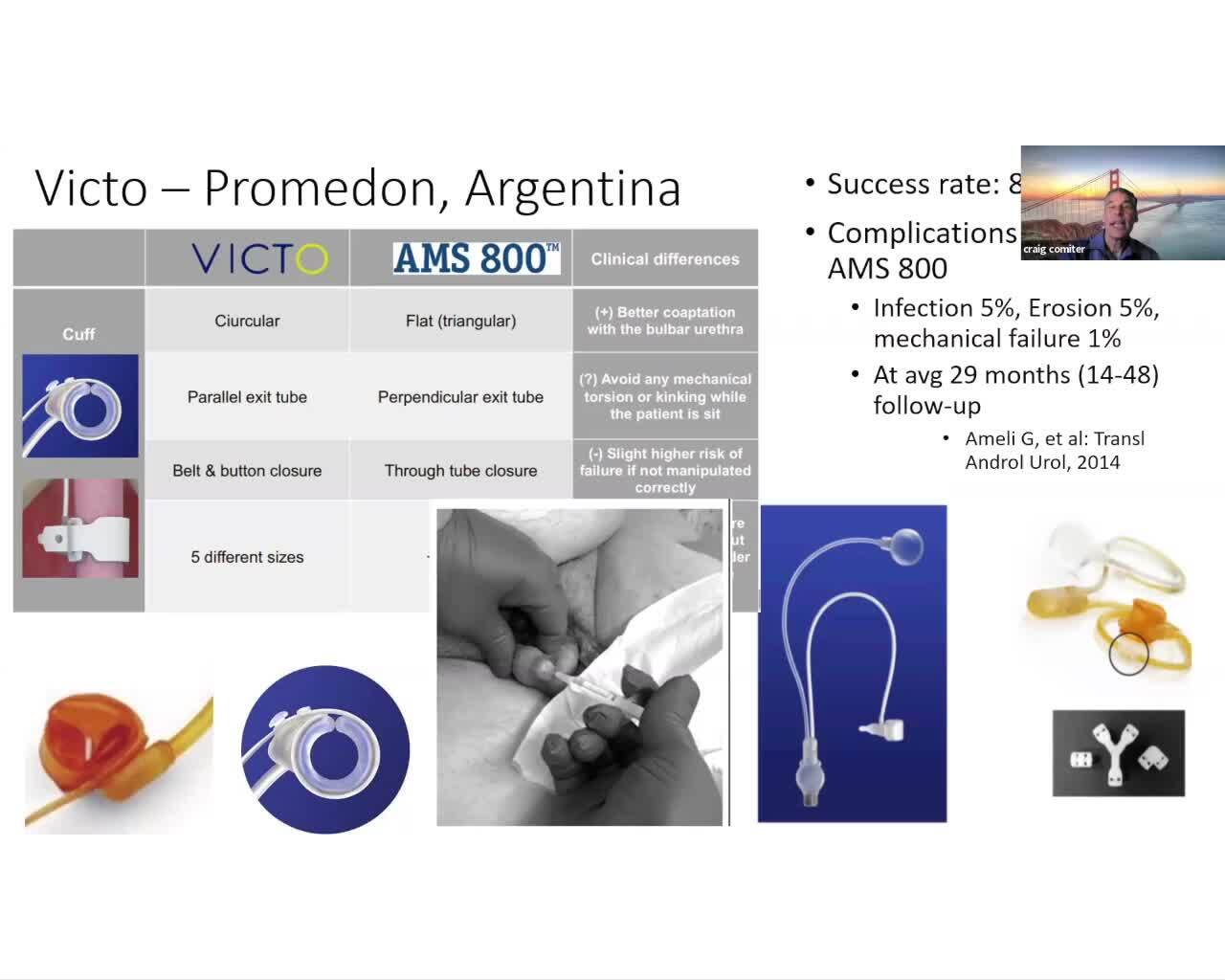 click on "**********" at bounding box center (612, 490) 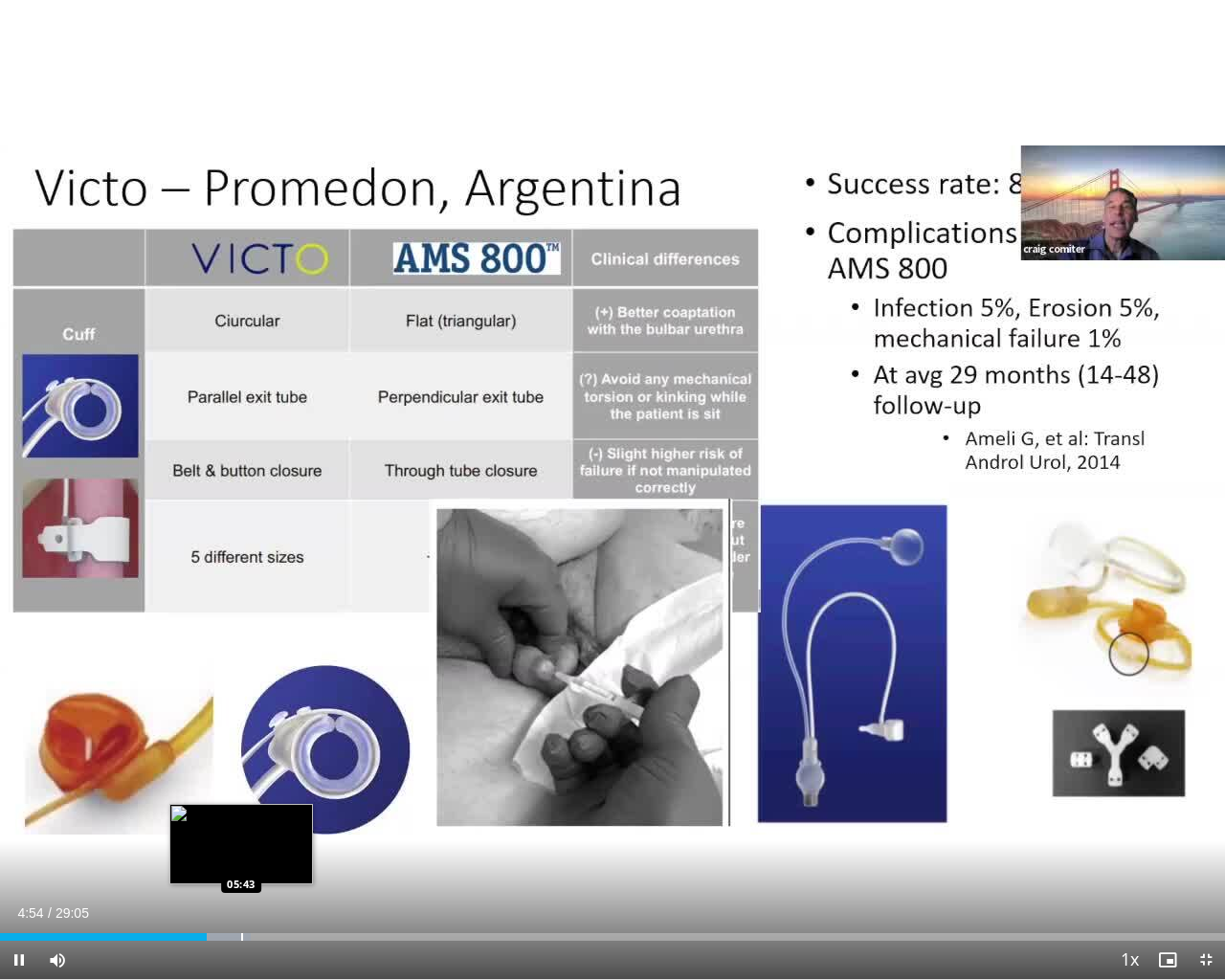click on "Loaded :  20.46% 04:54 05:43" at bounding box center [612, 931] 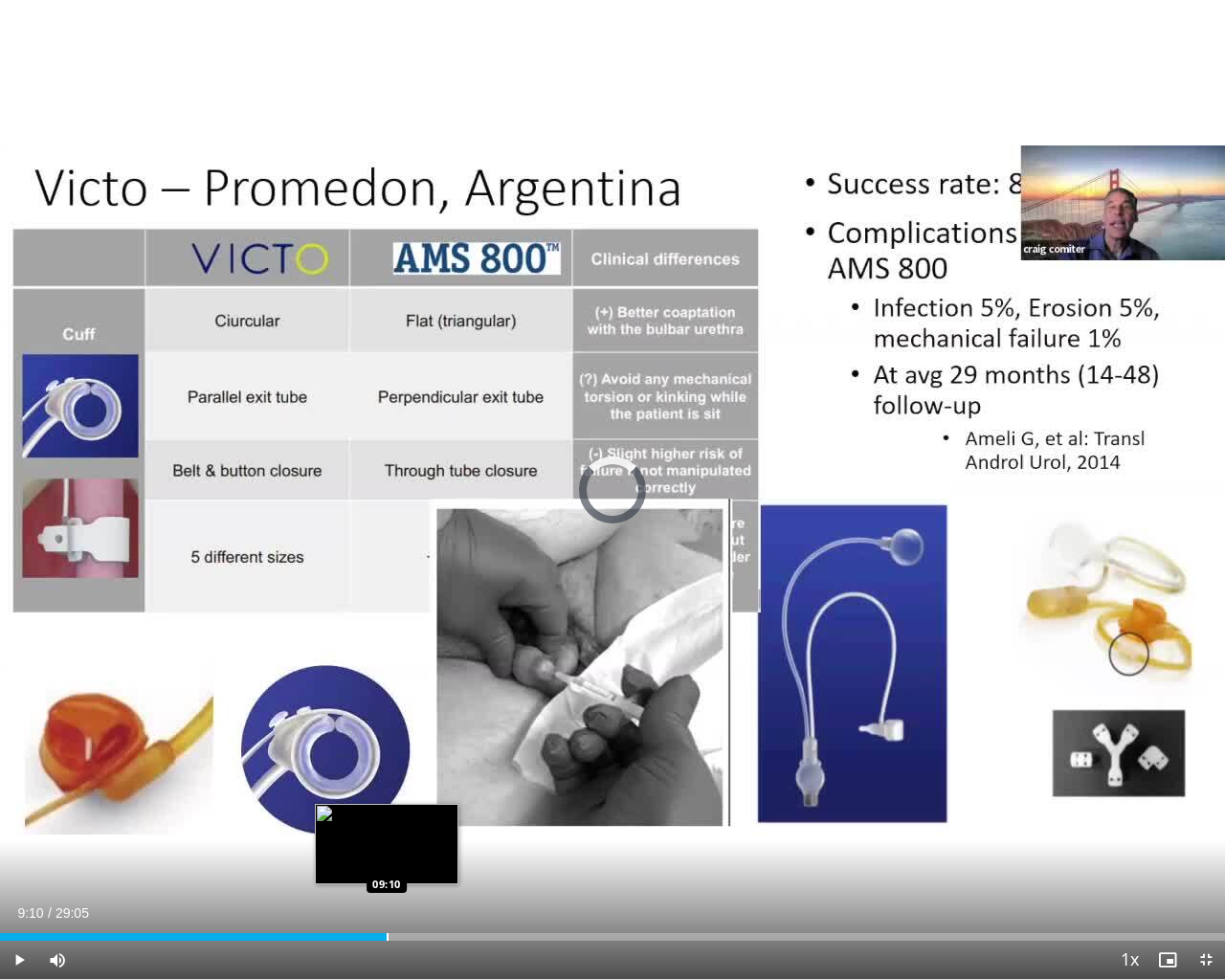 click at bounding box center [388, 937] 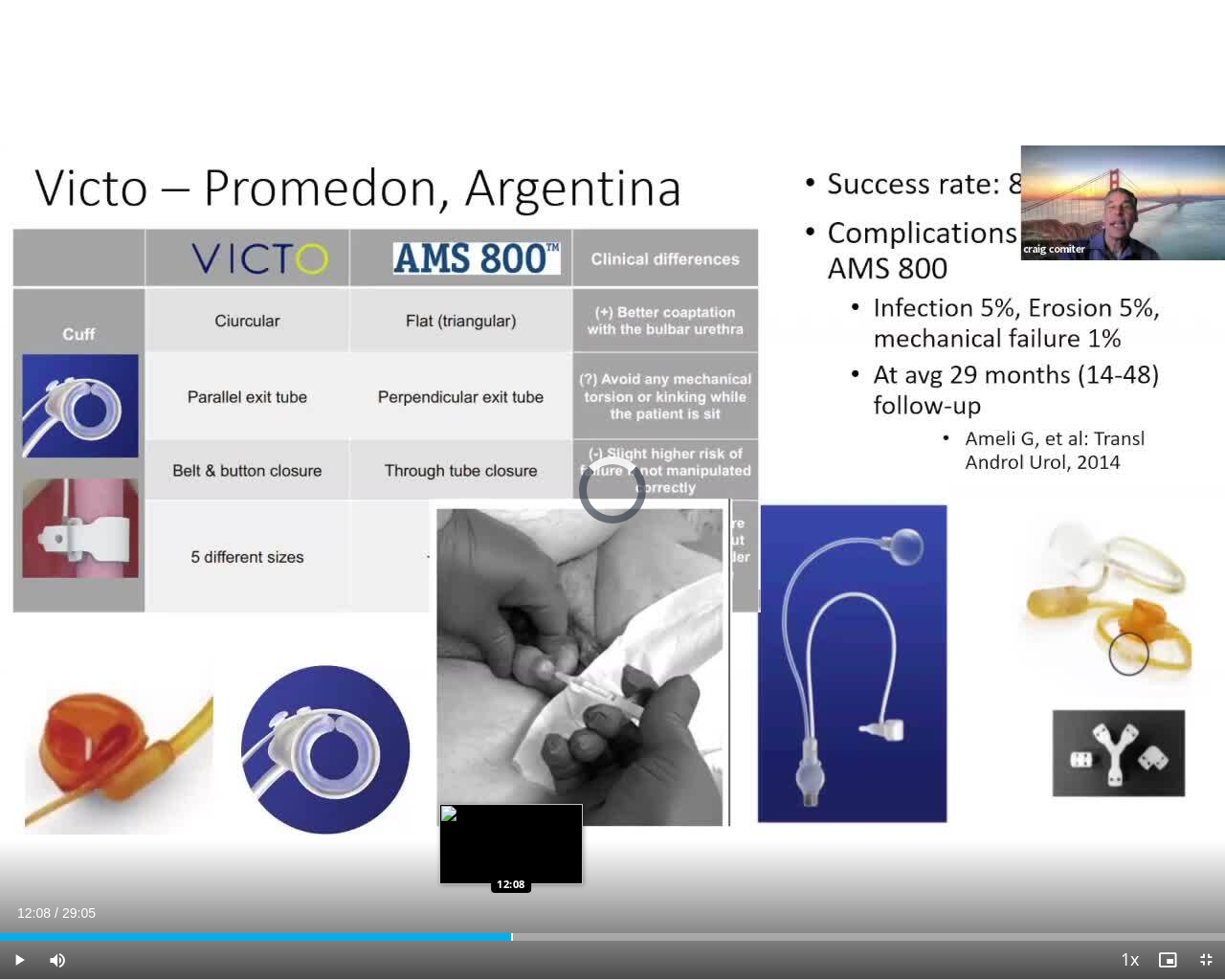 click on "Loaded :  35.52% 09:19 12:08" at bounding box center (612, 931) 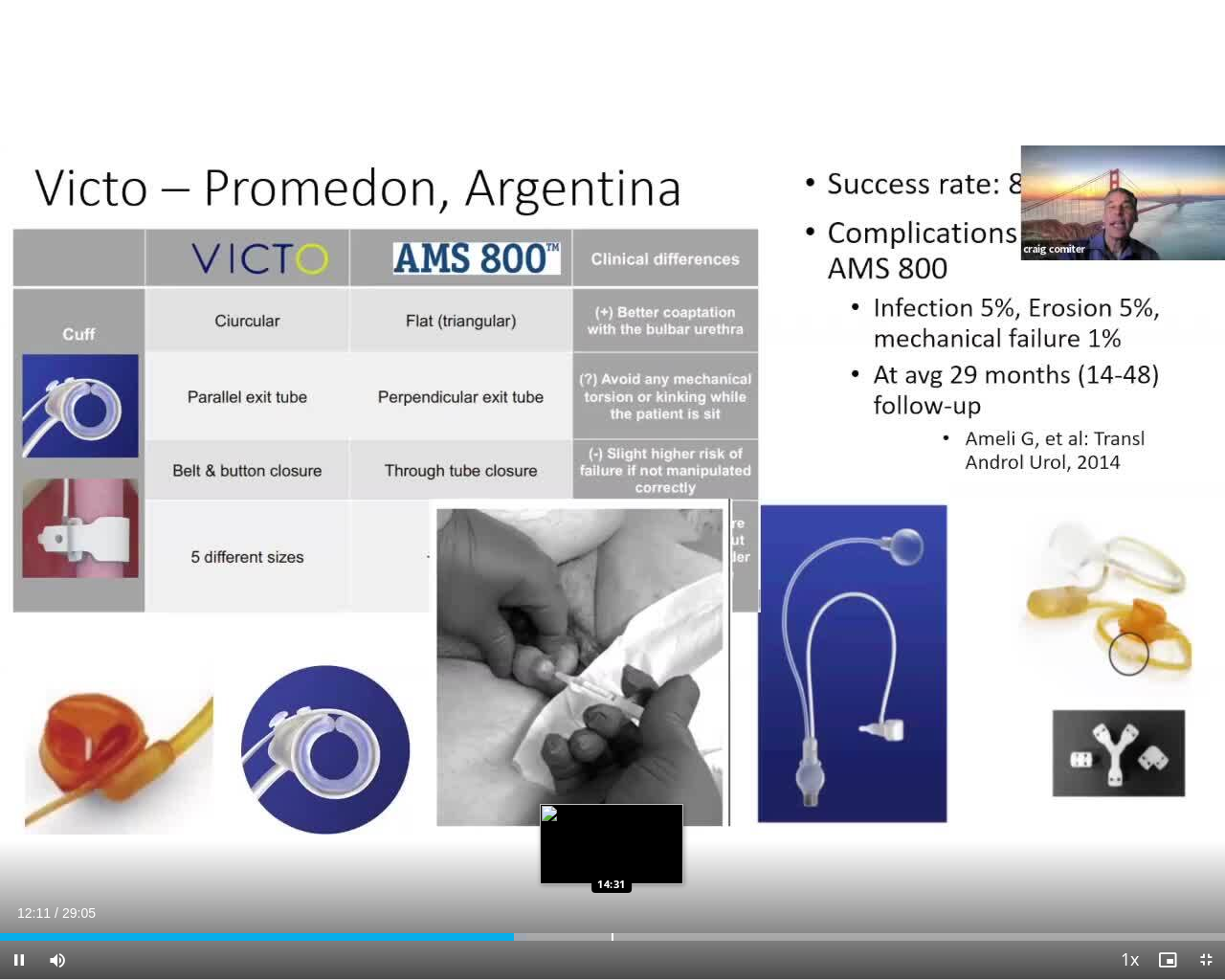 click on "Loaded :  42.97% 12:11 14:31" at bounding box center (612, 931) 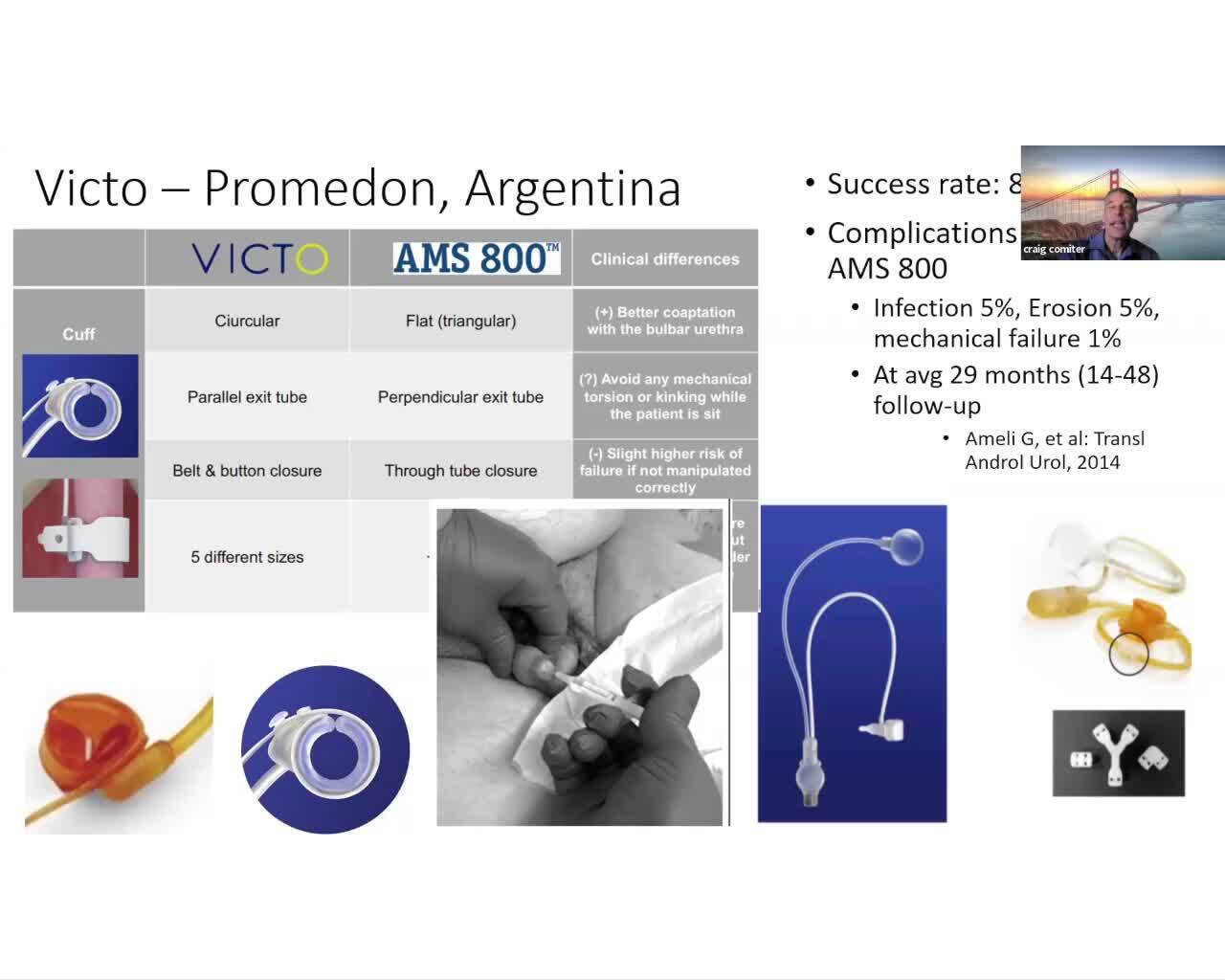 click on "**********" at bounding box center [612, 490] 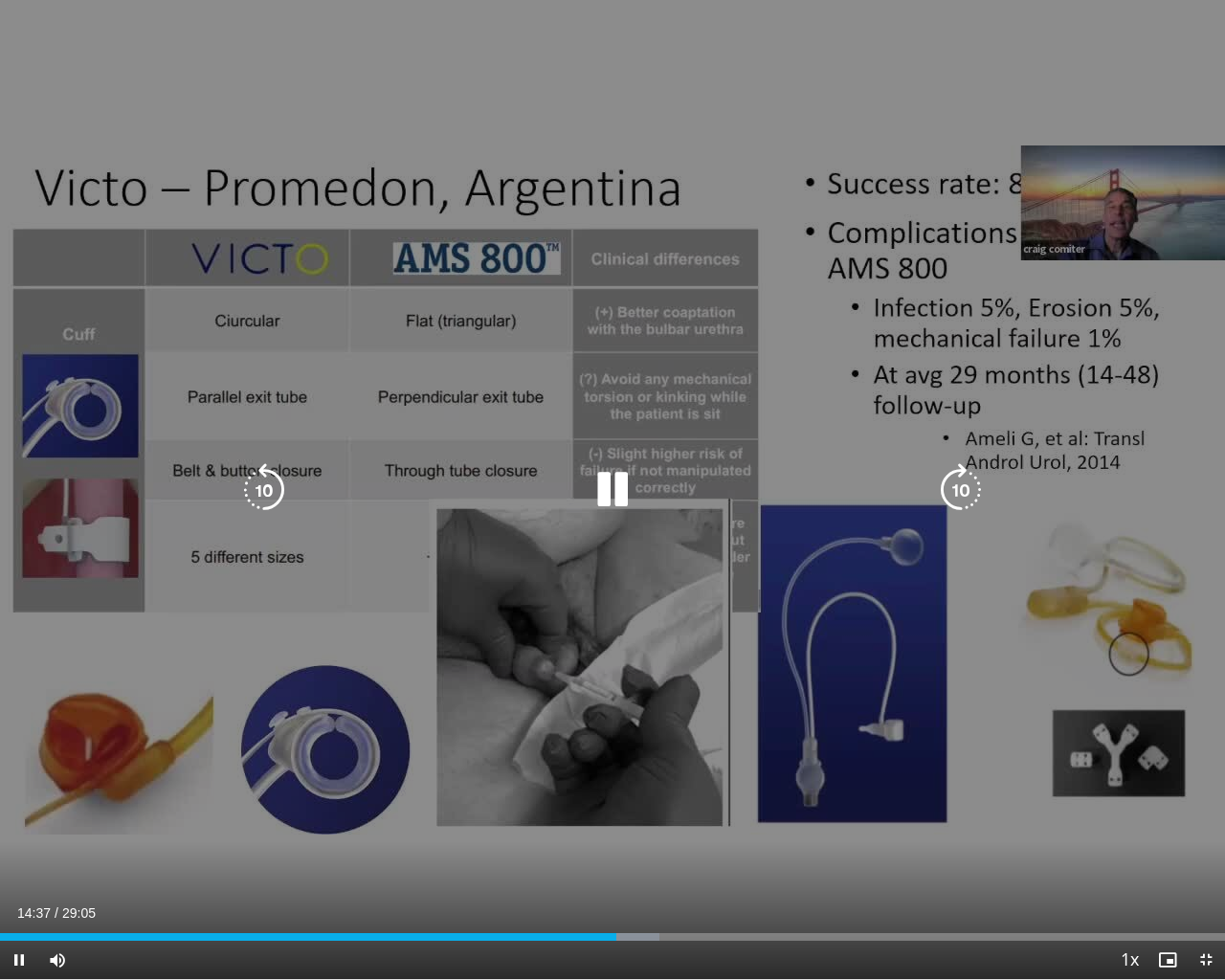 click on "10 seconds
Tap to unmute" at bounding box center (612, 489) 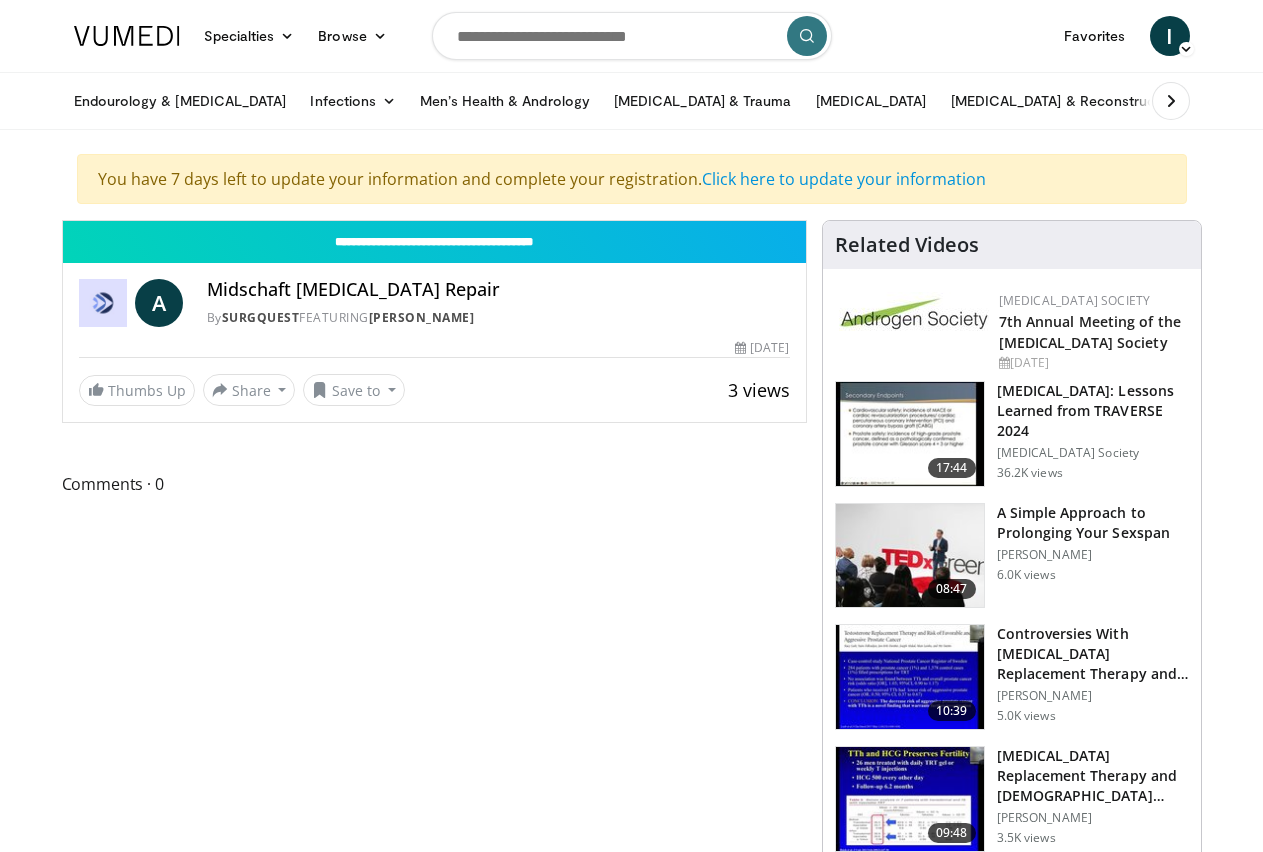 scroll, scrollTop: 0, scrollLeft: 0, axis: both 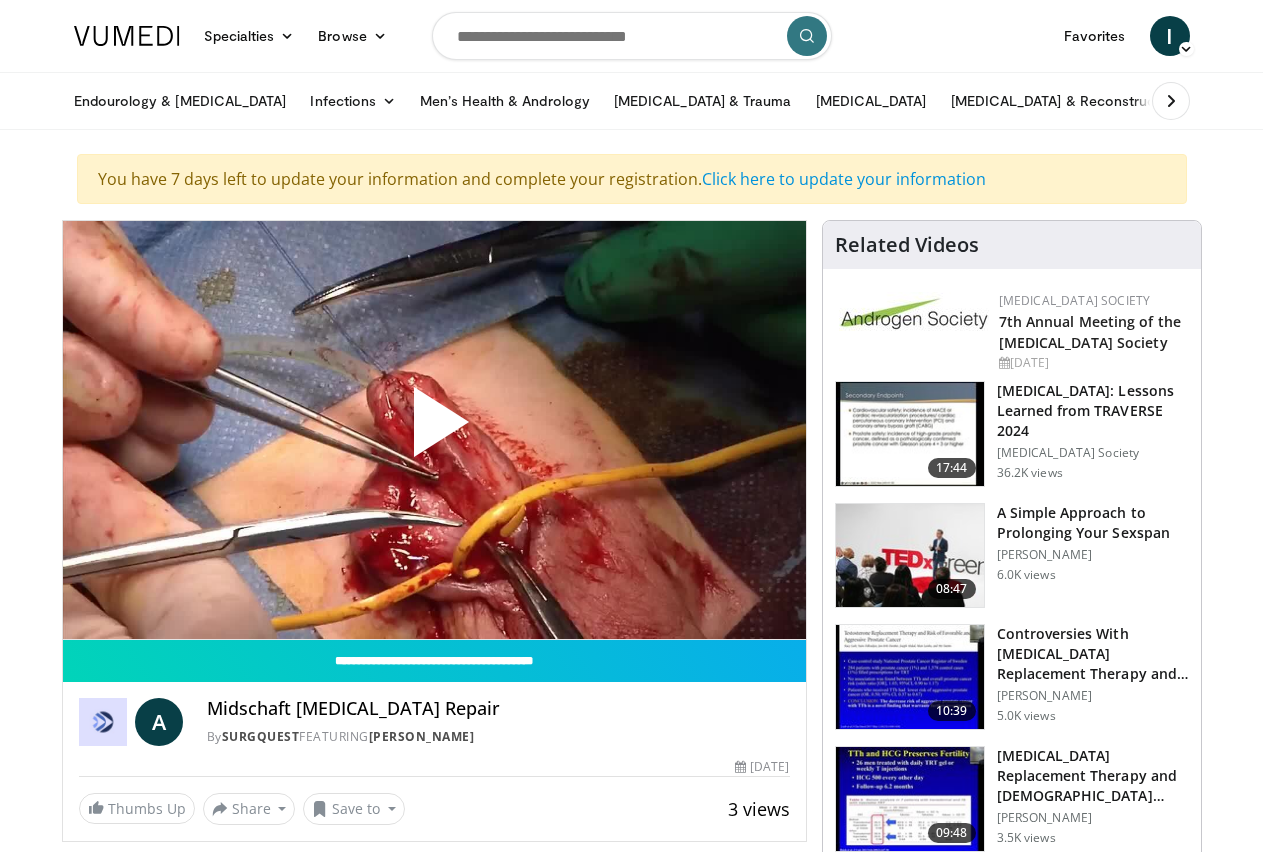click at bounding box center (434, 430) 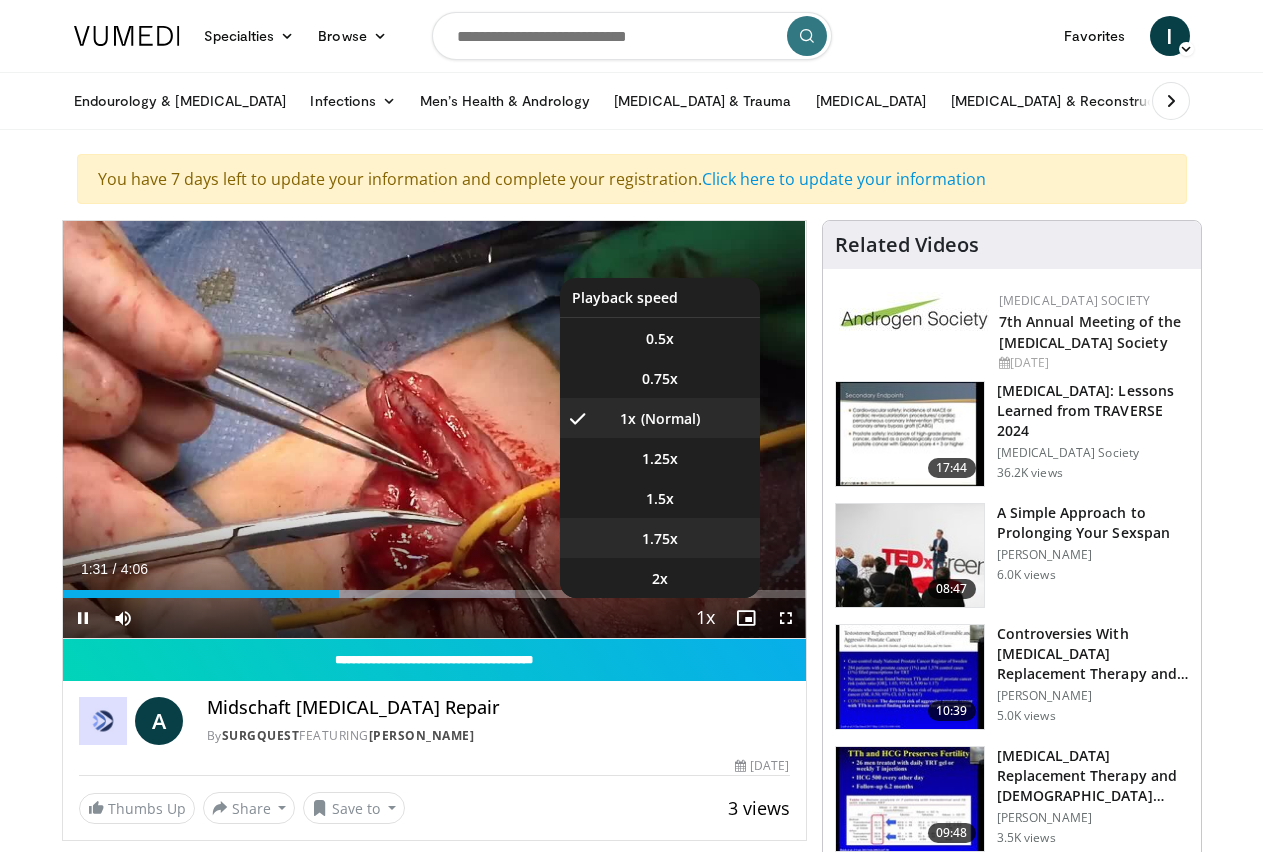 click on "1.75x" at bounding box center [660, 539] 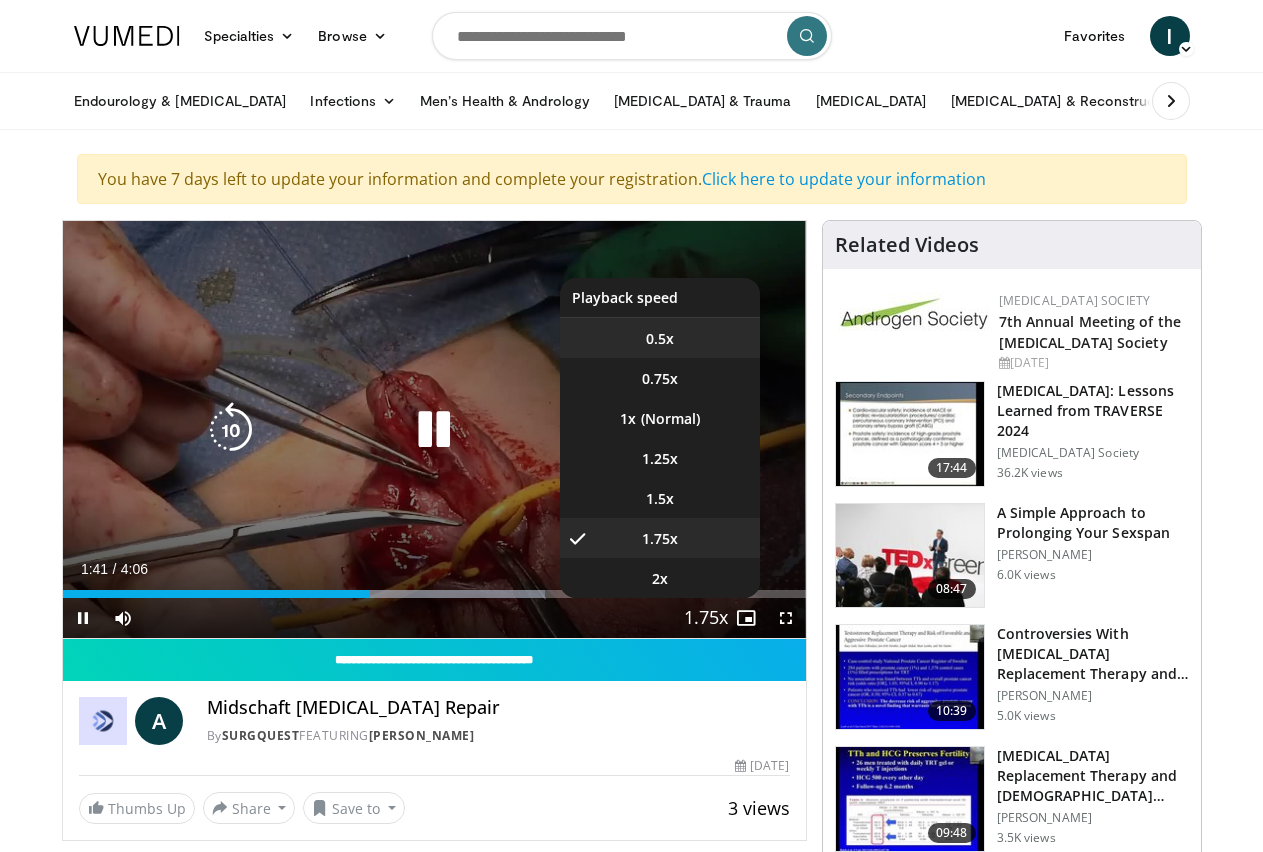 drag, startPoint x: 645, startPoint y: 373, endPoint x: 642, endPoint y: 383, distance: 10.440307 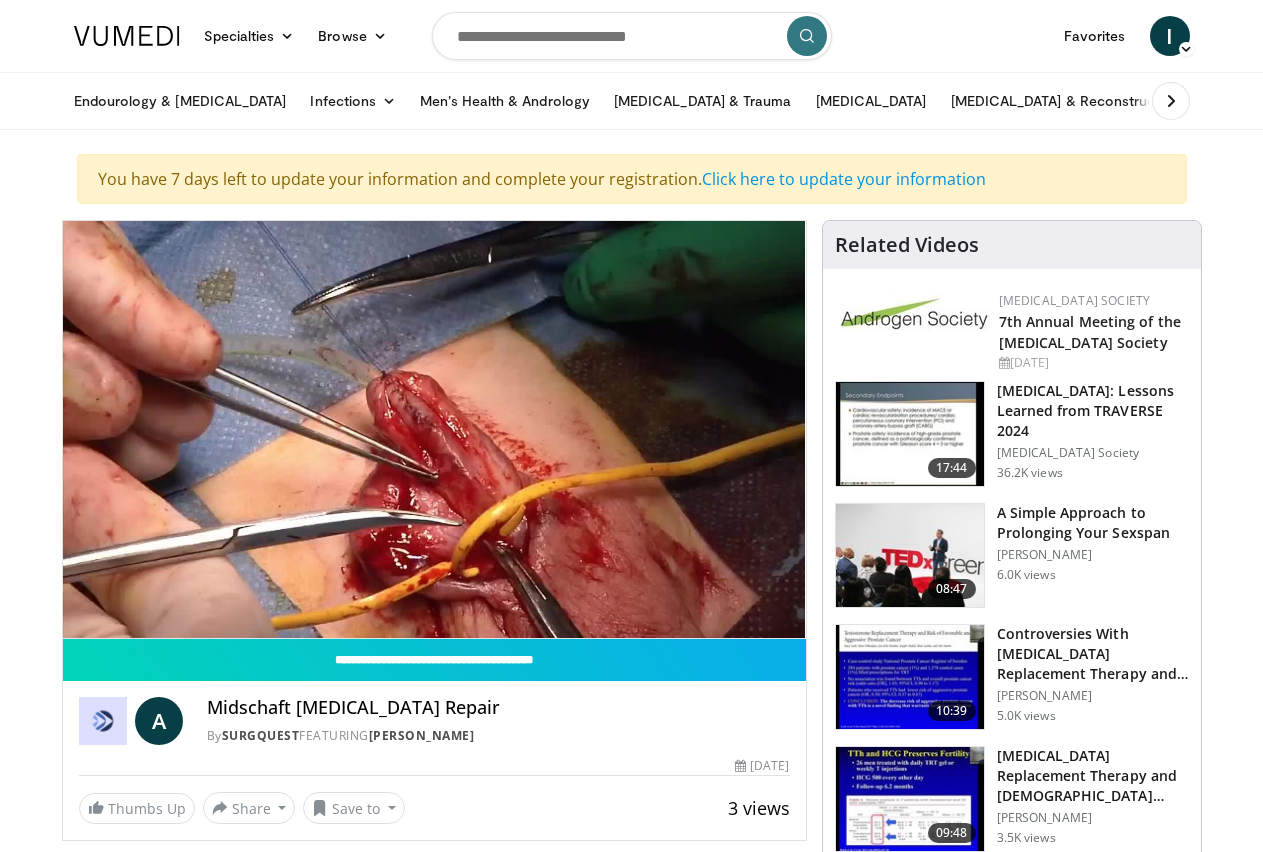 click on "[PERSON_NAME]" at bounding box center (1093, 696) 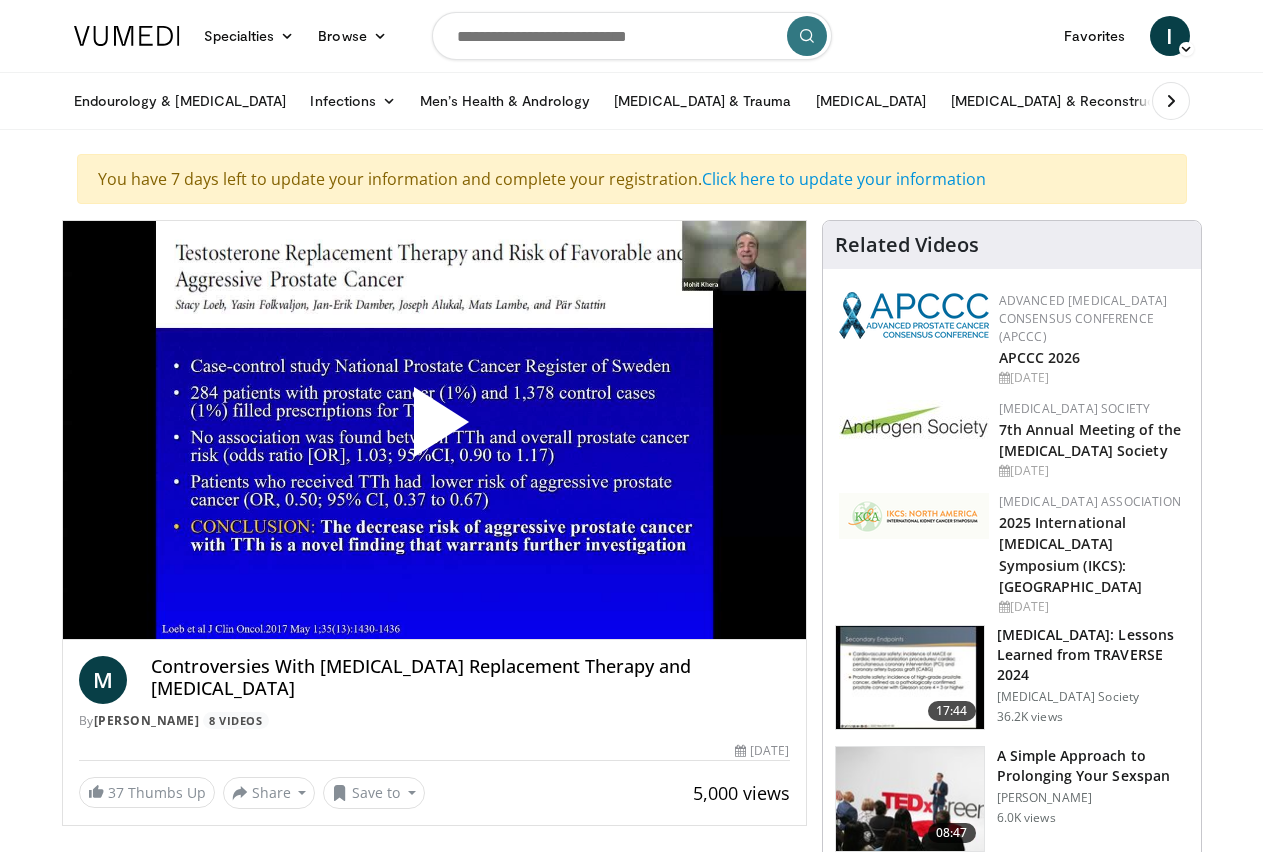 scroll, scrollTop: 0, scrollLeft: 0, axis: both 